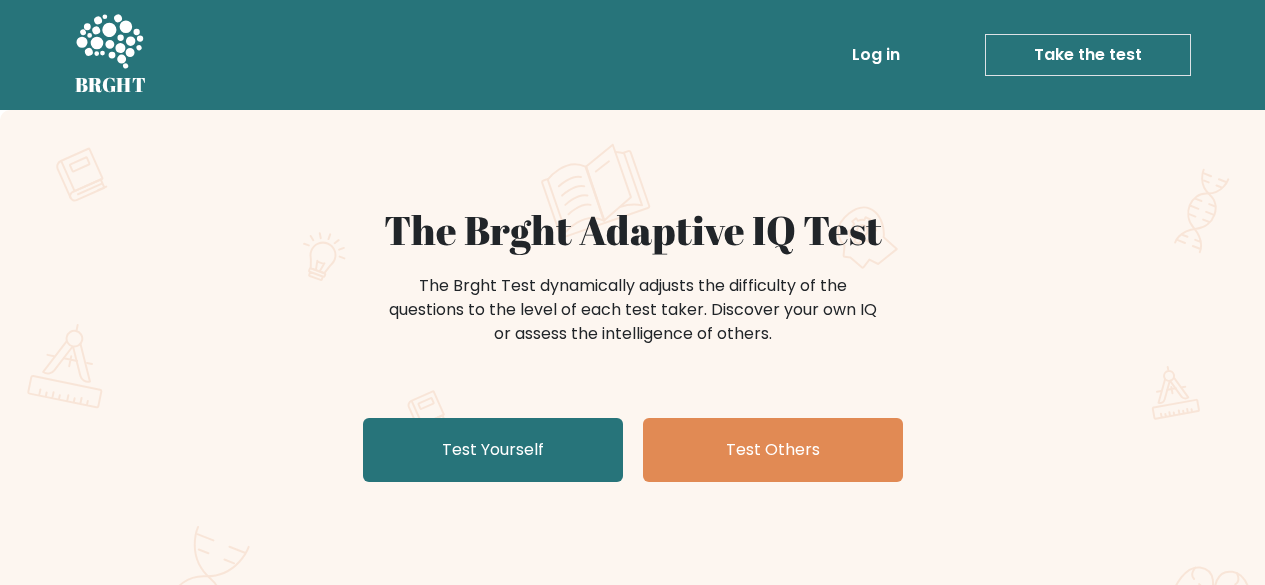 click on "Test Yourself" at bounding box center [493, 450] 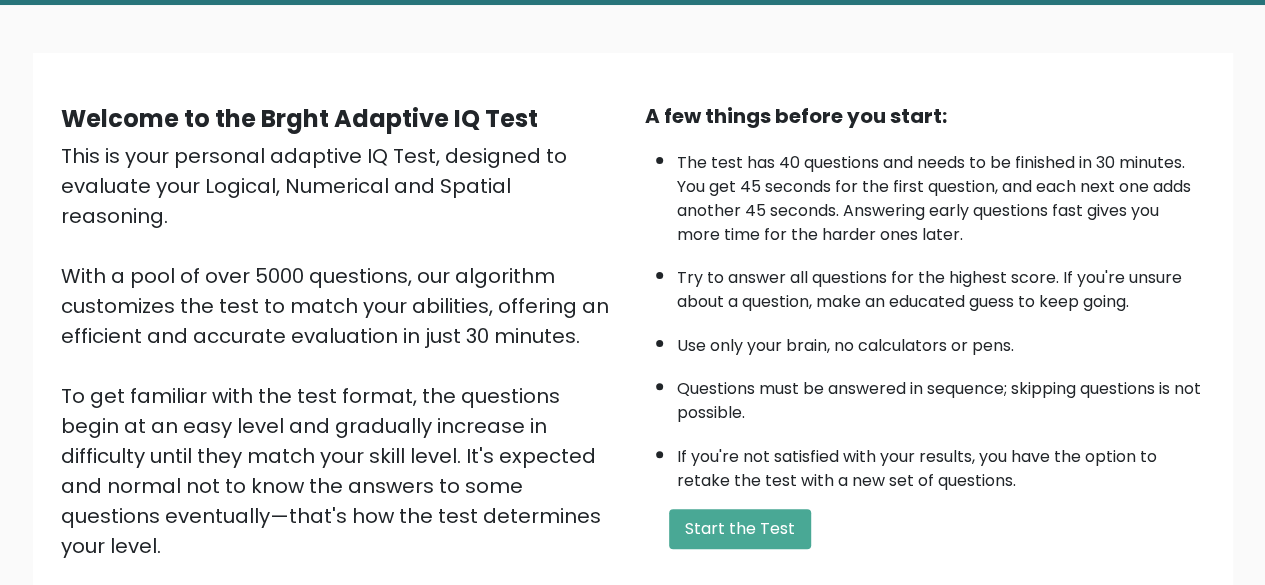 scroll, scrollTop: 100, scrollLeft: 0, axis: vertical 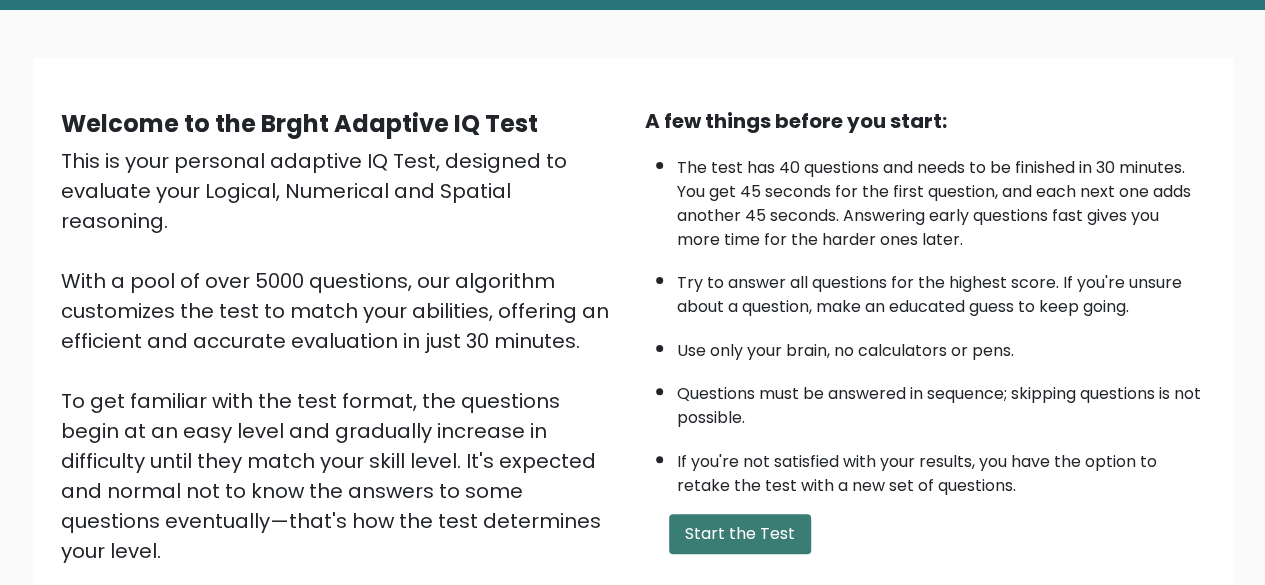 click on "Start the Test" at bounding box center (740, 534) 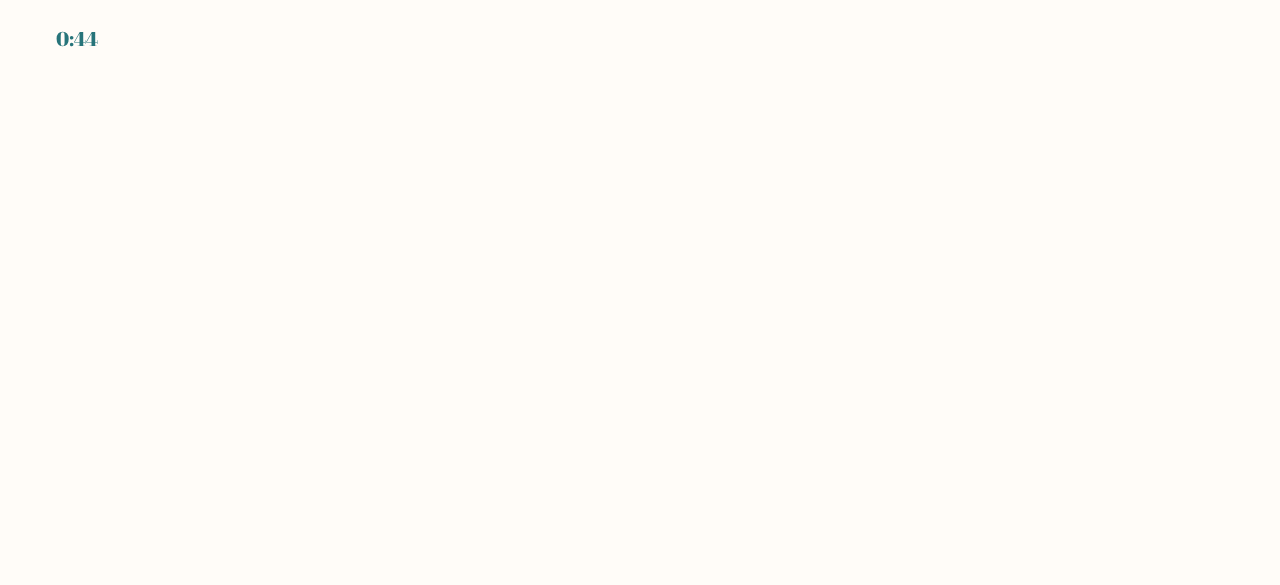 scroll, scrollTop: 0, scrollLeft: 0, axis: both 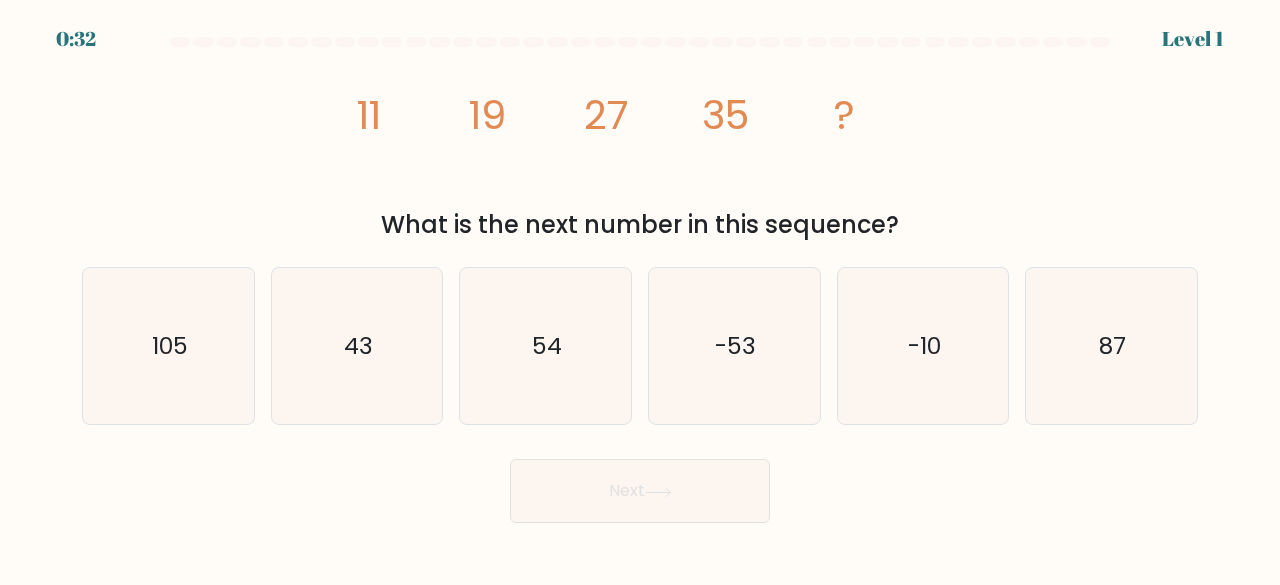 drag, startPoint x: 414, startPoint y: 377, endPoint x: 506, endPoint y: 461, distance: 124.57929 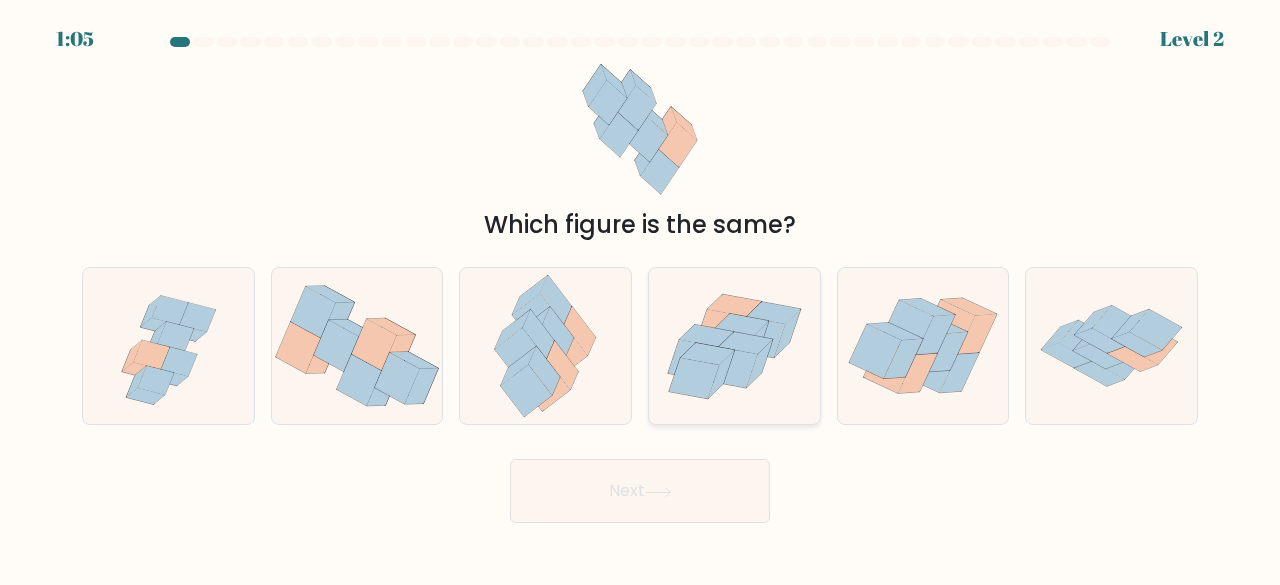 click at bounding box center (734, 346) 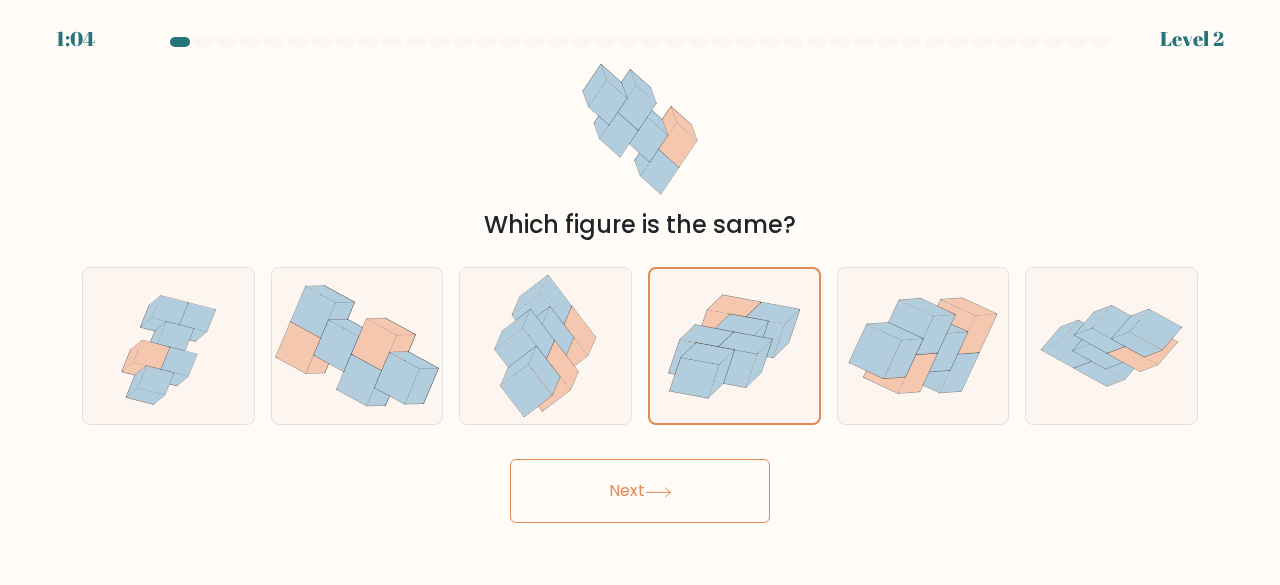 click on "Next" at bounding box center (640, 491) 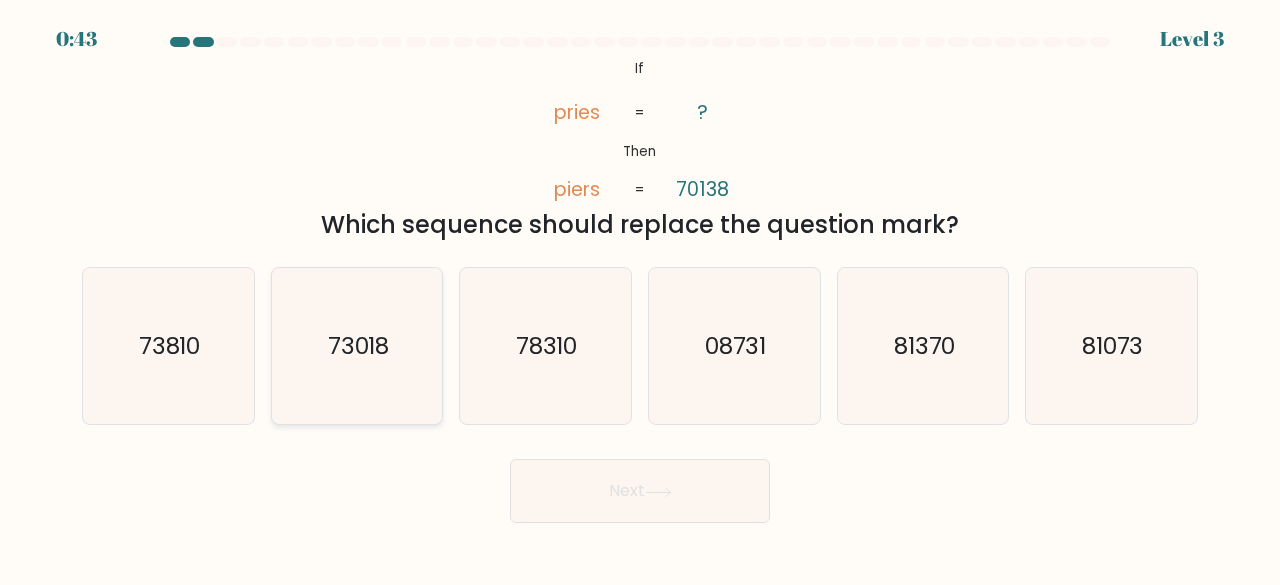 click on "73018" at bounding box center (357, 346) 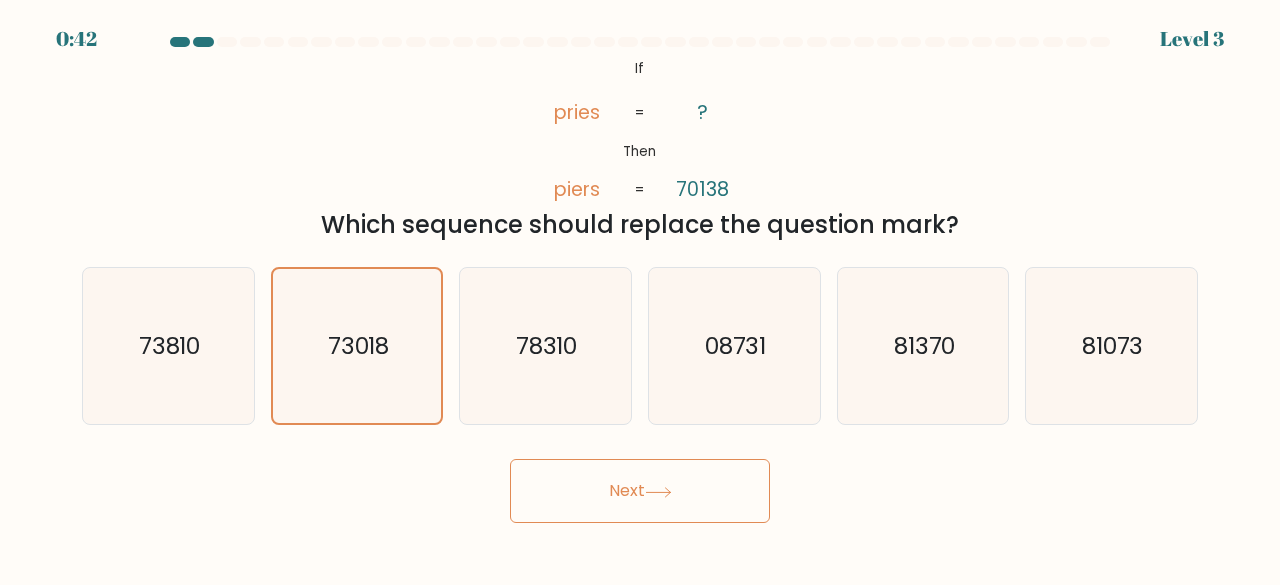 click on "Next" at bounding box center (640, 491) 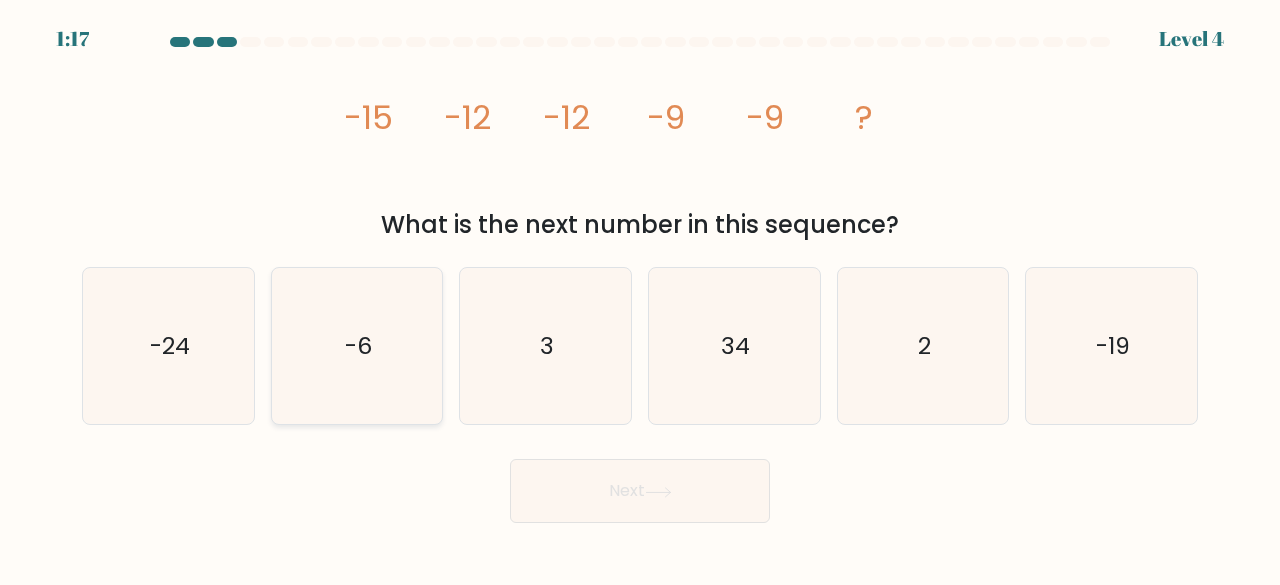 click on "-6" at bounding box center (357, 346) 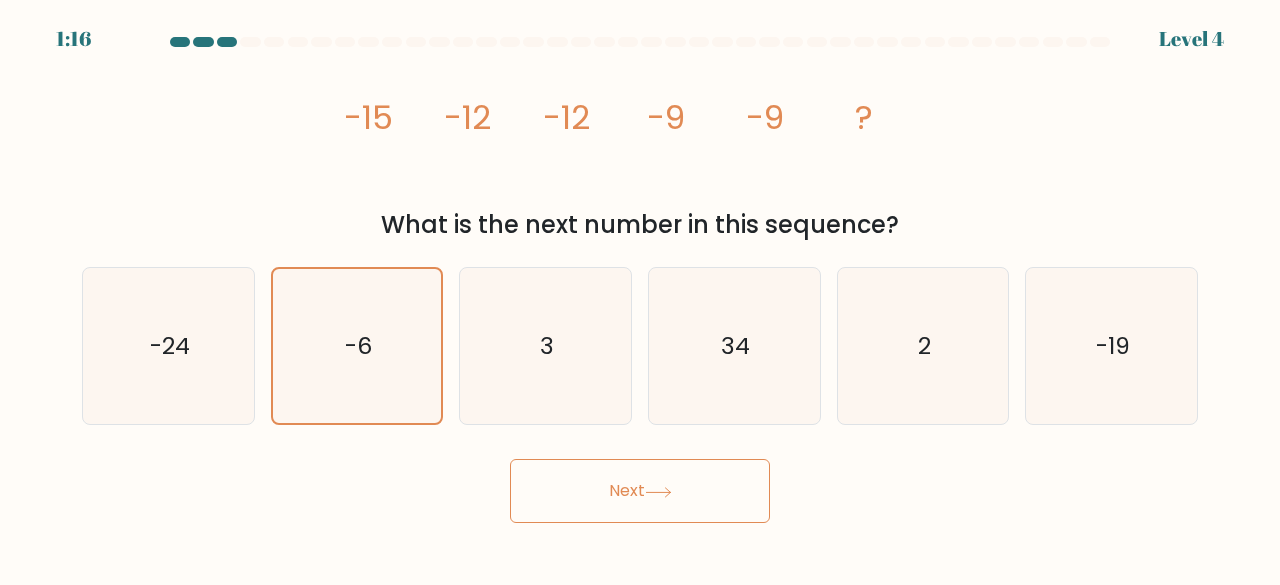 click on "Next" at bounding box center [640, 491] 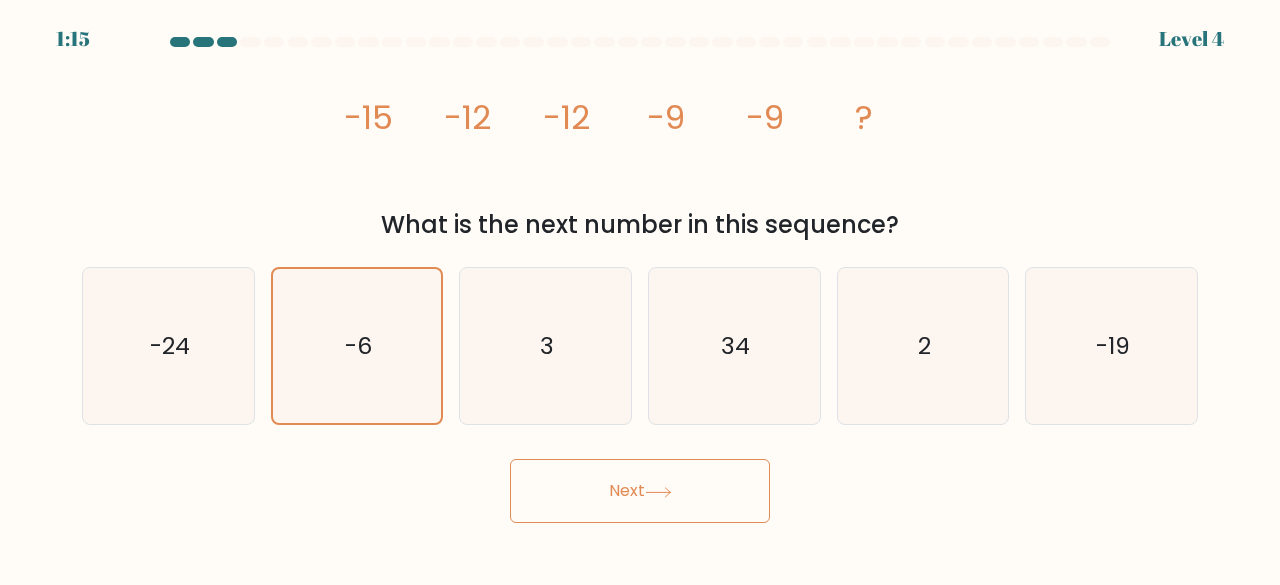 click on "Next" at bounding box center (640, 491) 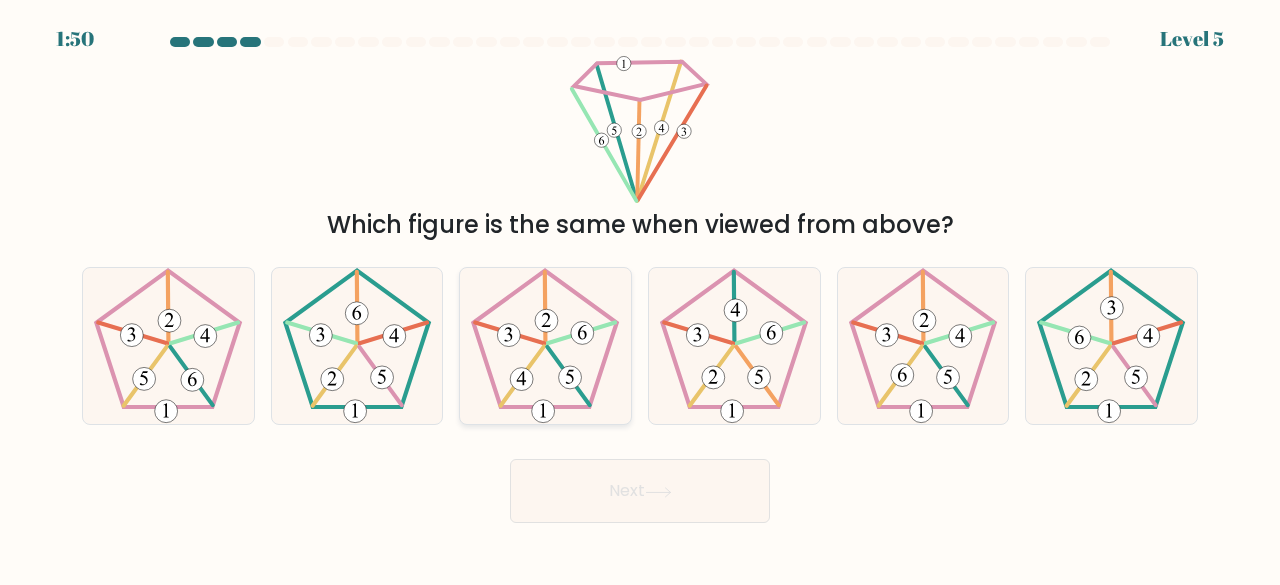 click at bounding box center (545, 346) 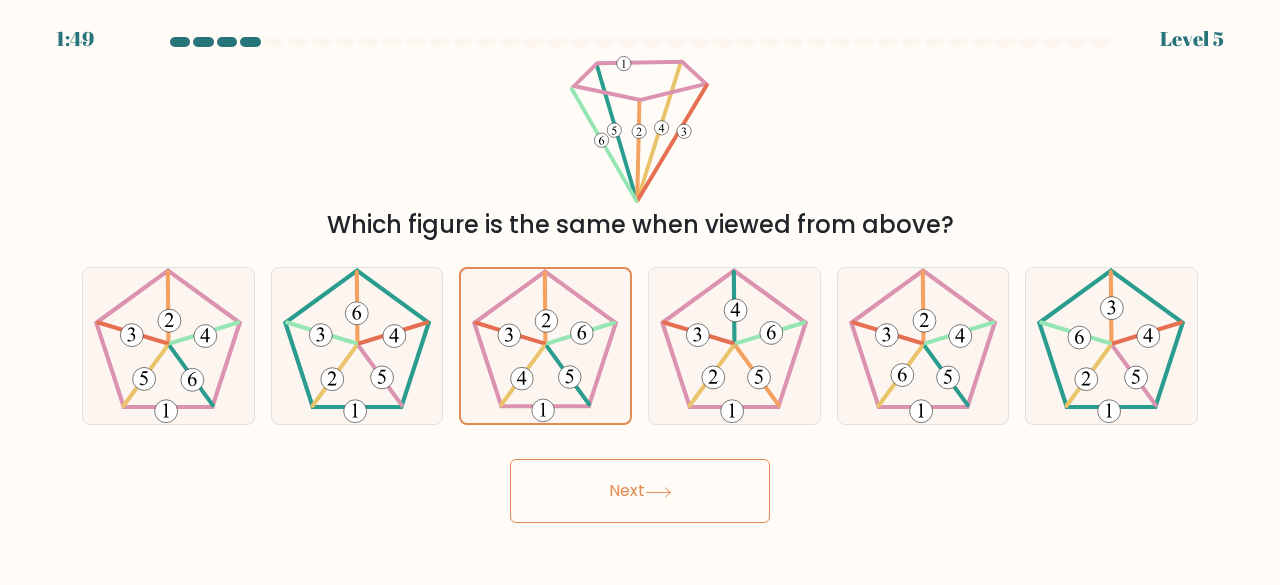 click on "Next" at bounding box center (640, 491) 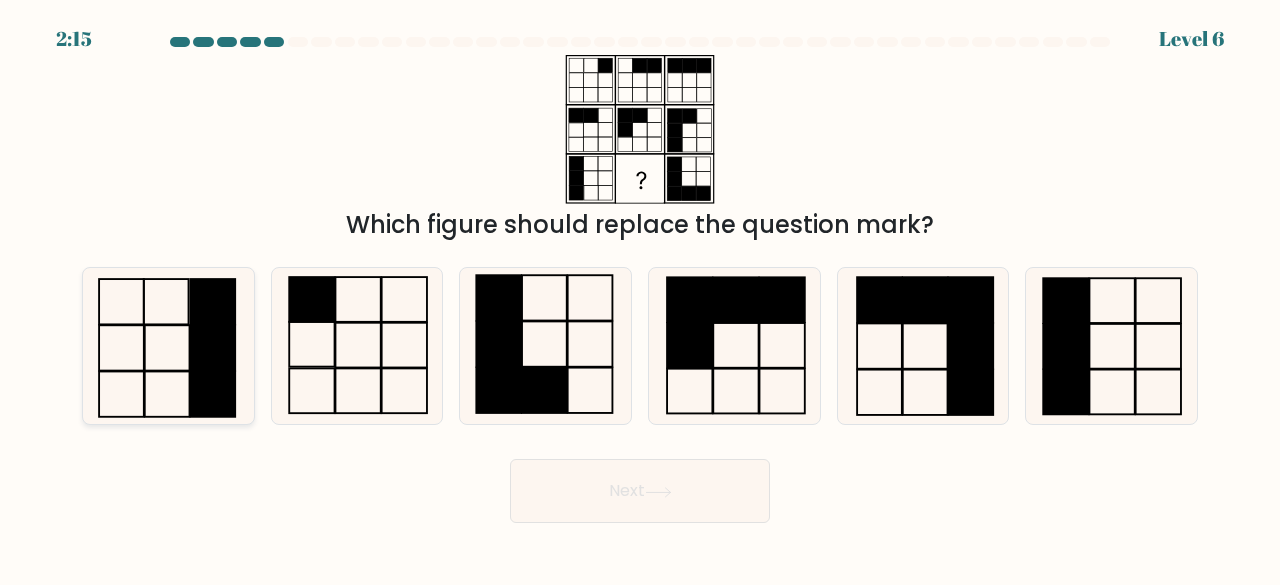 click at bounding box center (168, 346) 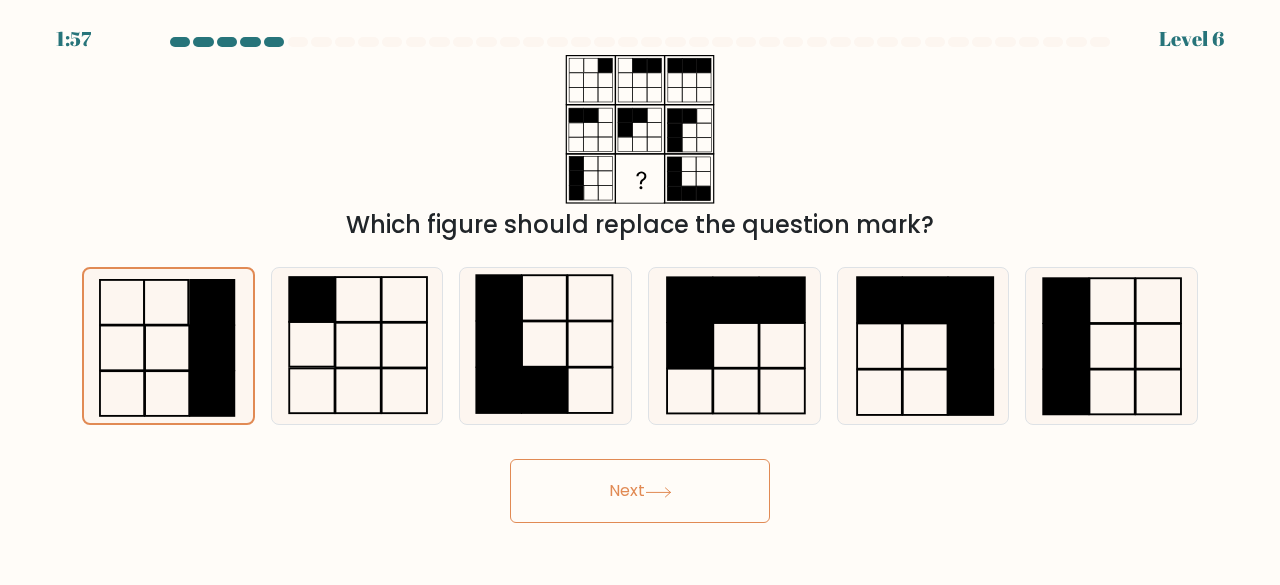 click on "Next" at bounding box center (640, 491) 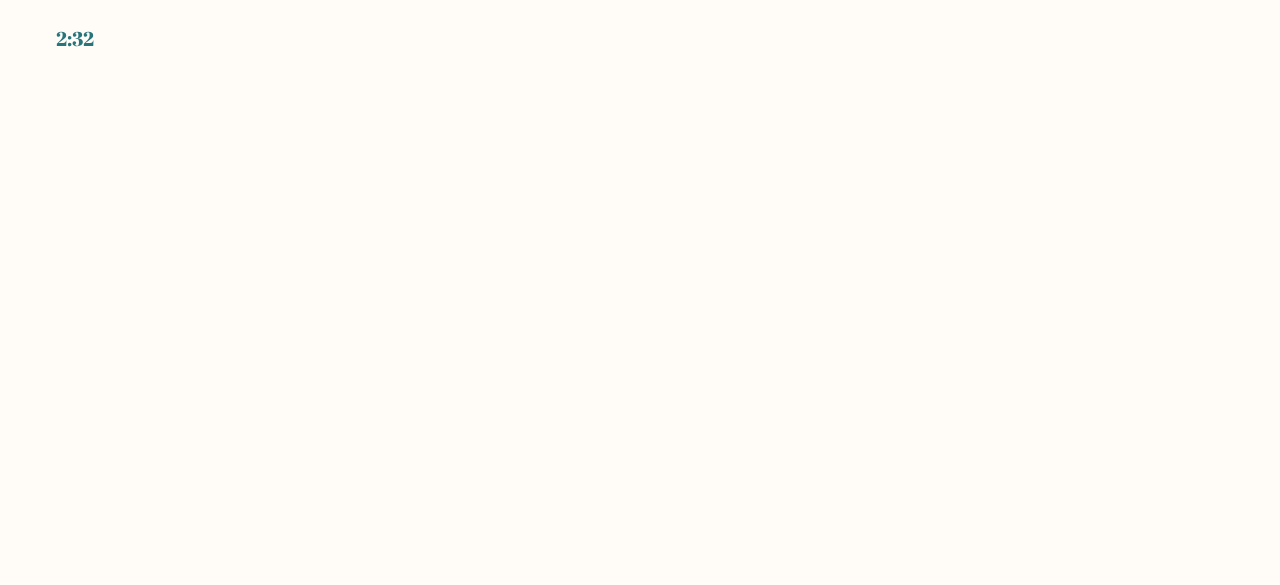 scroll, scrollTop: 0, scrollLeft: 0, axis: both 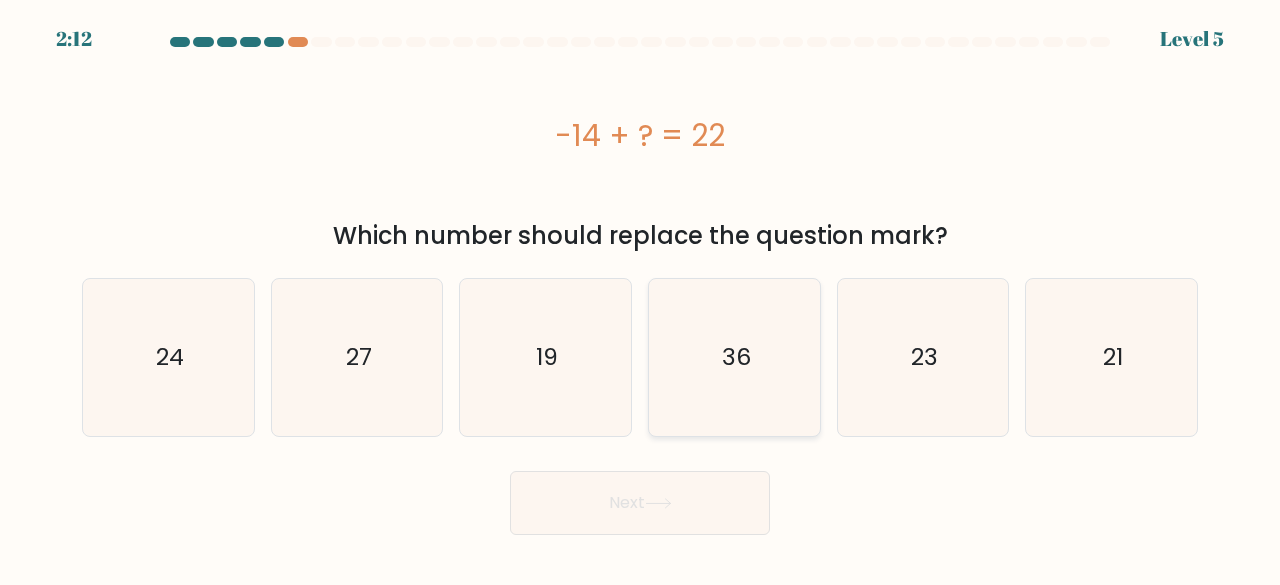 radio on "true" 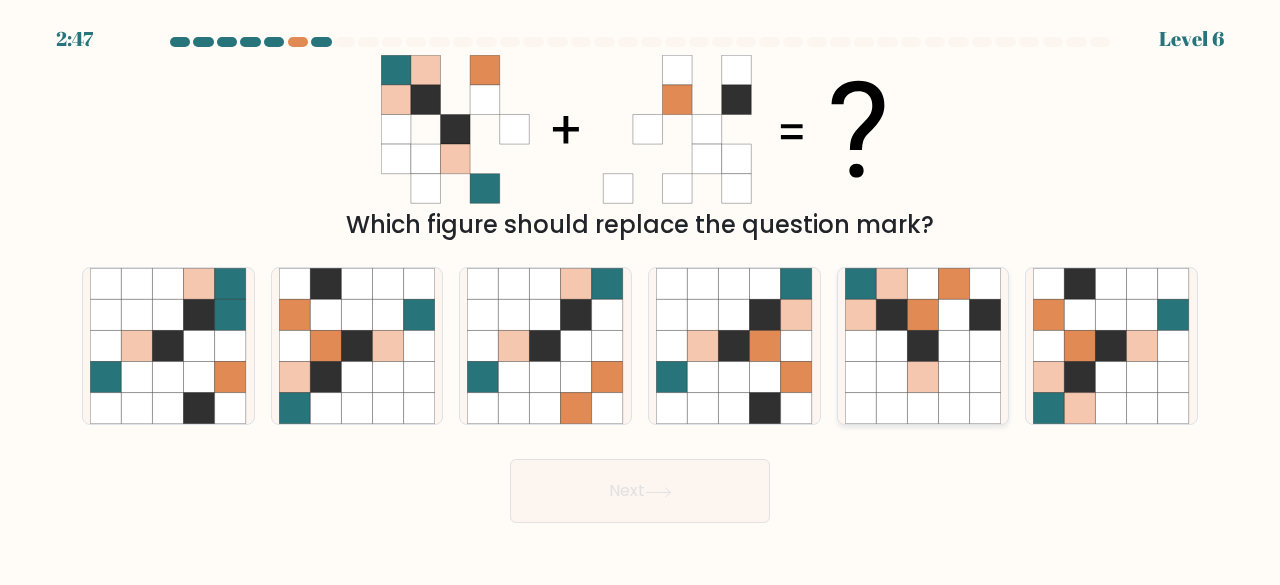 drag, startPoint x: 942, startPoint y: 392, endPoint x: 902, endPoint y: 389, distance: 40.112343 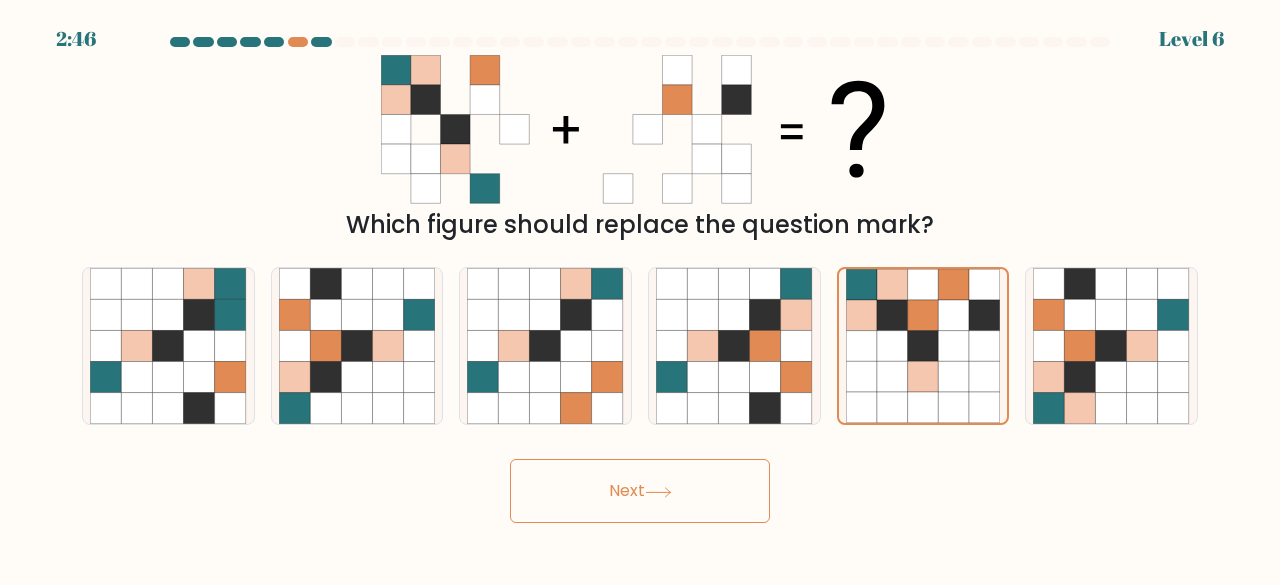click on "Next" at bounding box center [640, 491] 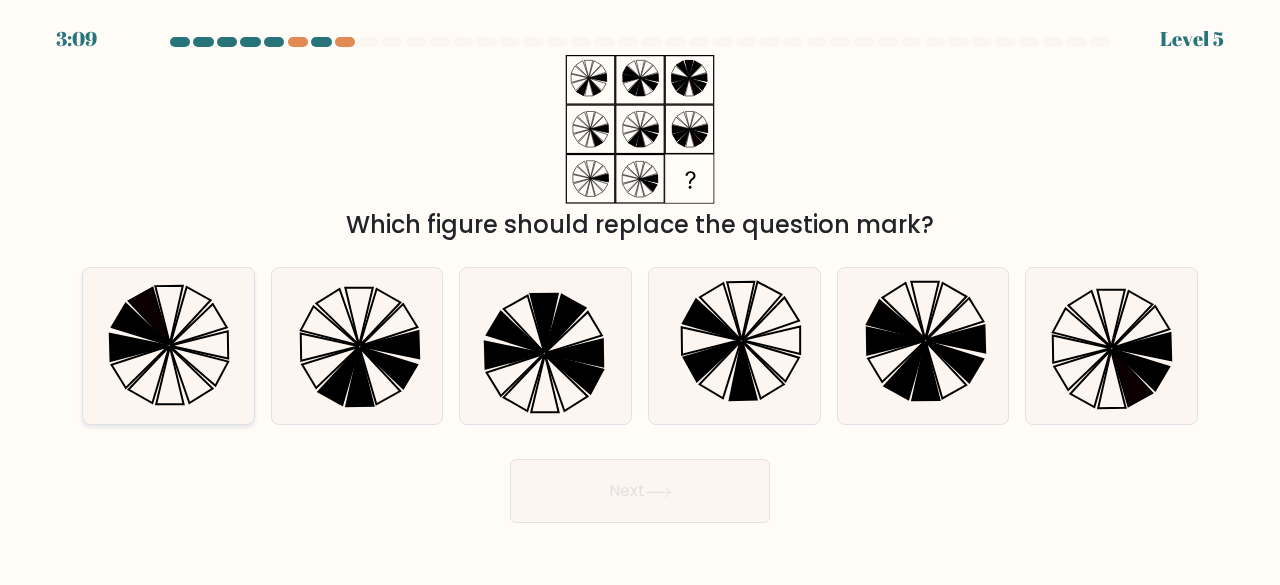 click at bounding box center (168, 346) 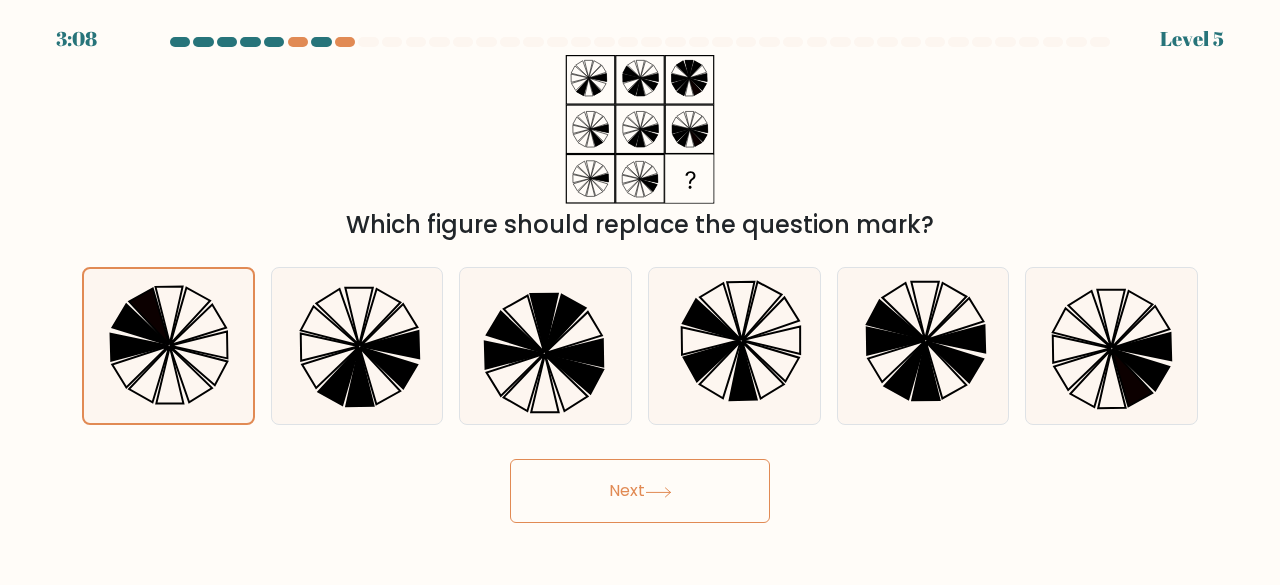 click on "Next" at bounding box center (640, 491) 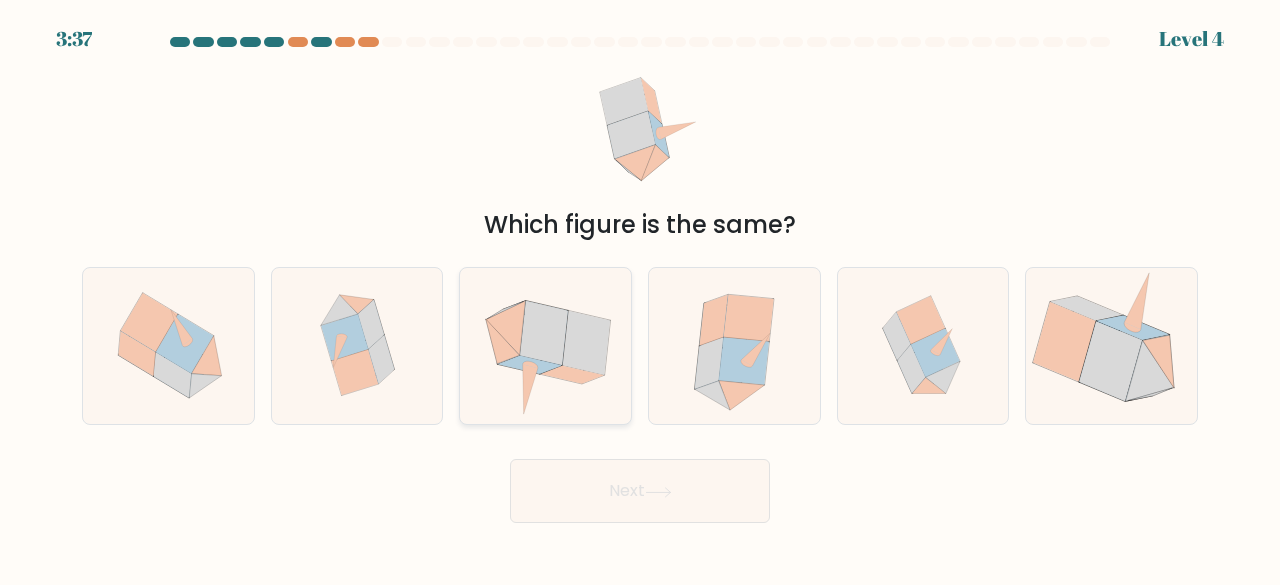 click at bounding box center (587, 343) 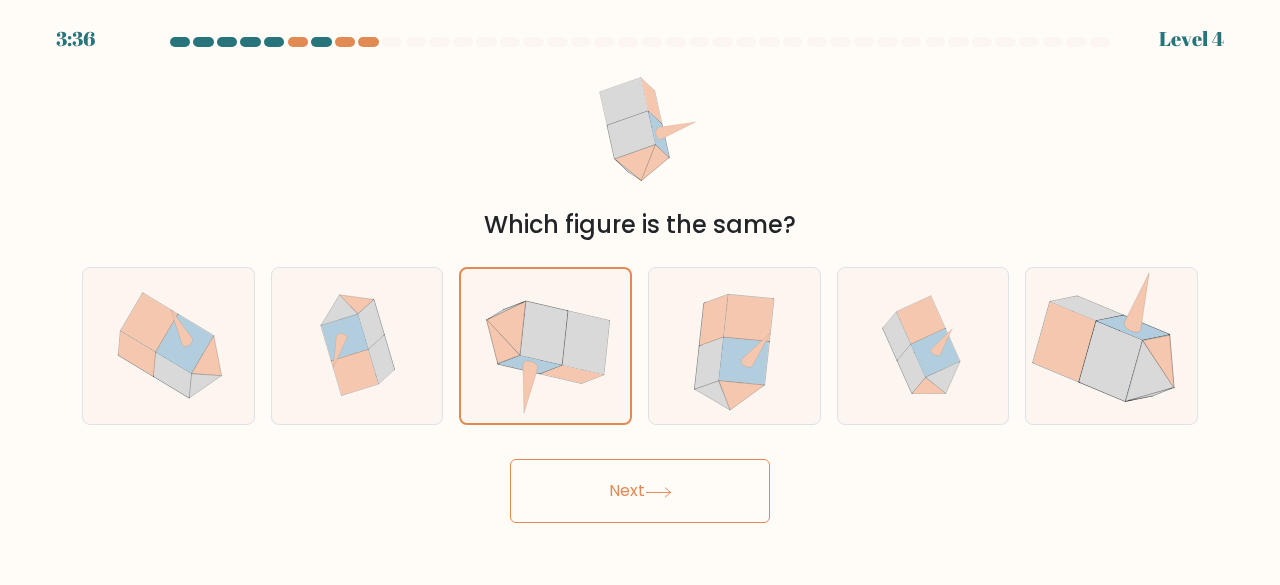 click on "Next" at bounding box center [640, 491] 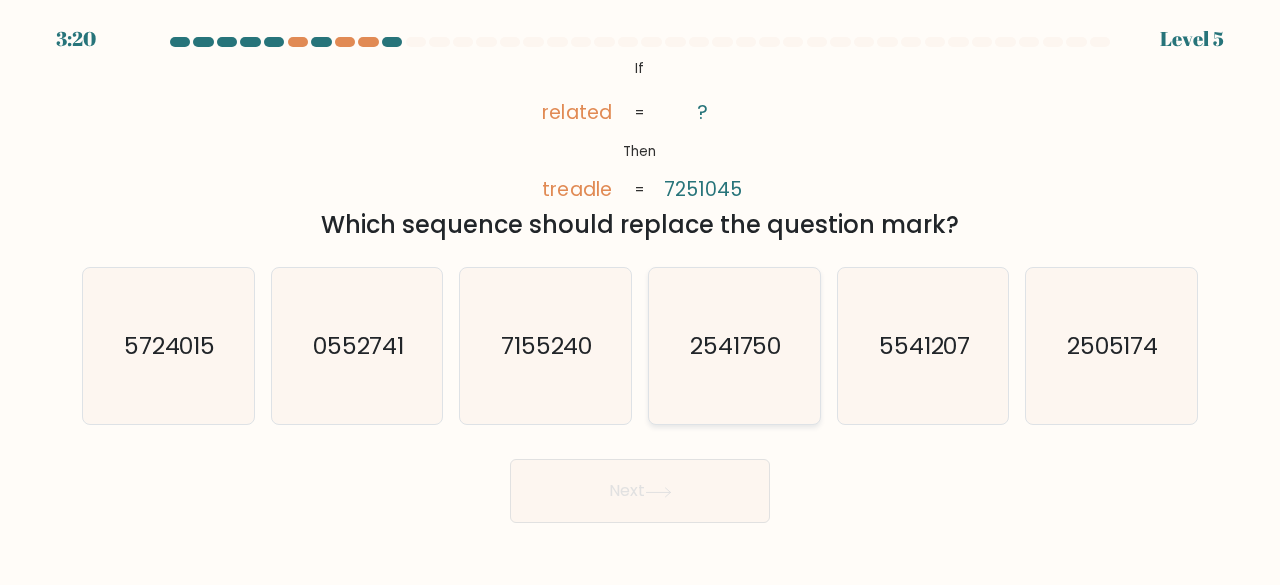 drag, startPoint x: 770, startPoint y: 334, endPoint x: 734, endPoint y: 376, distance: 55.31727 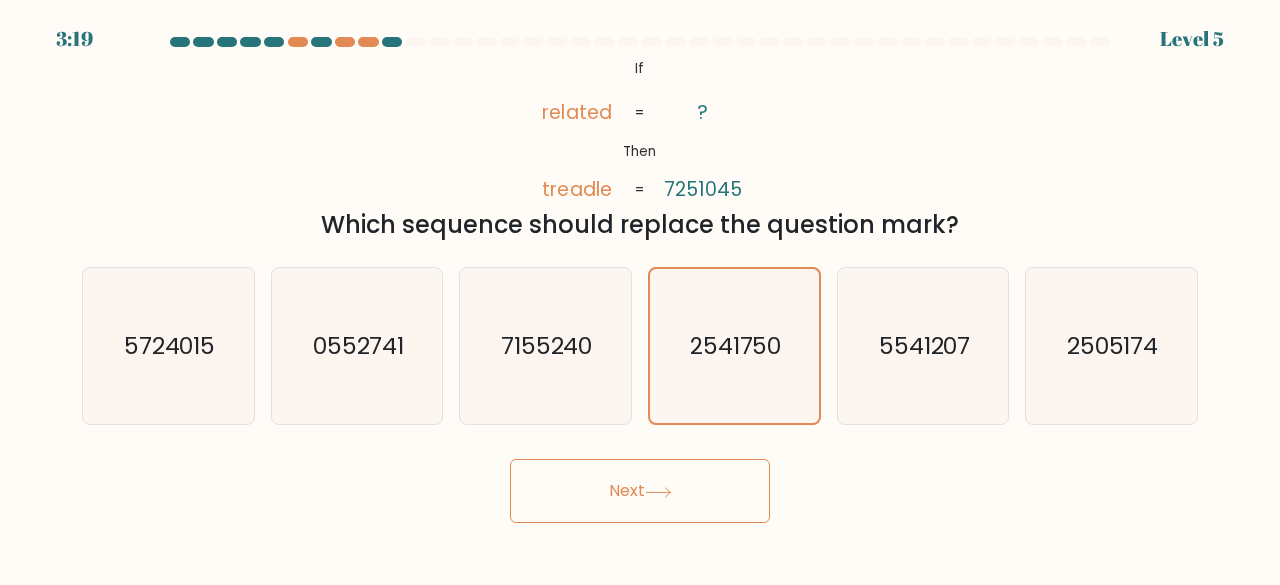click on "Next" at bounding box center (640, 491) 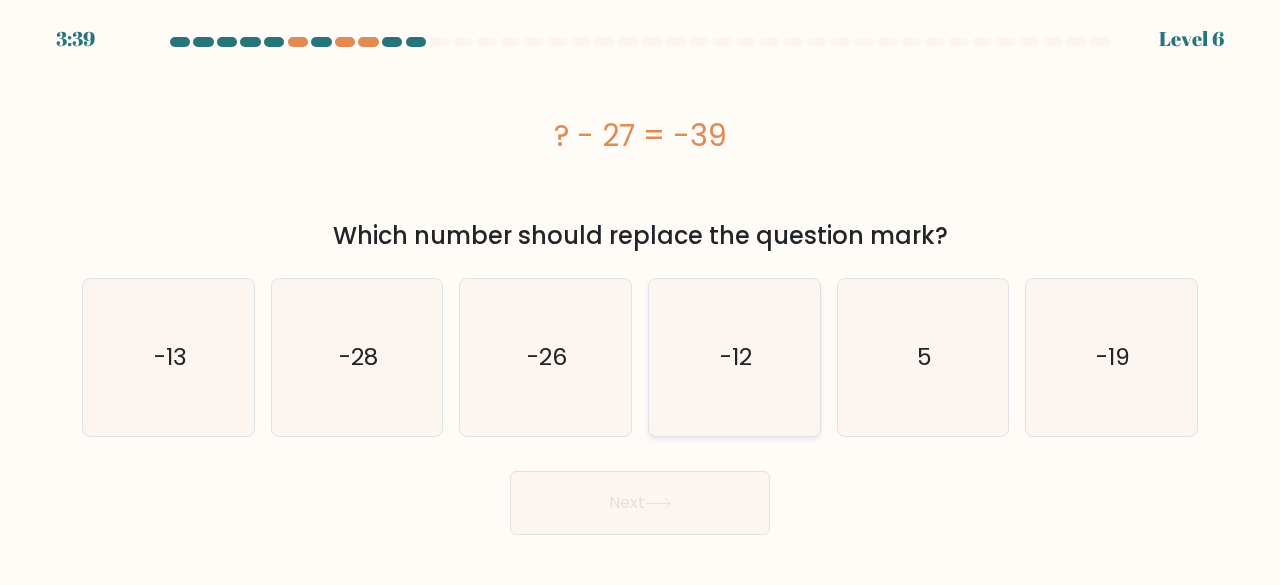 click on "-12" at bounding box center [734, 357] 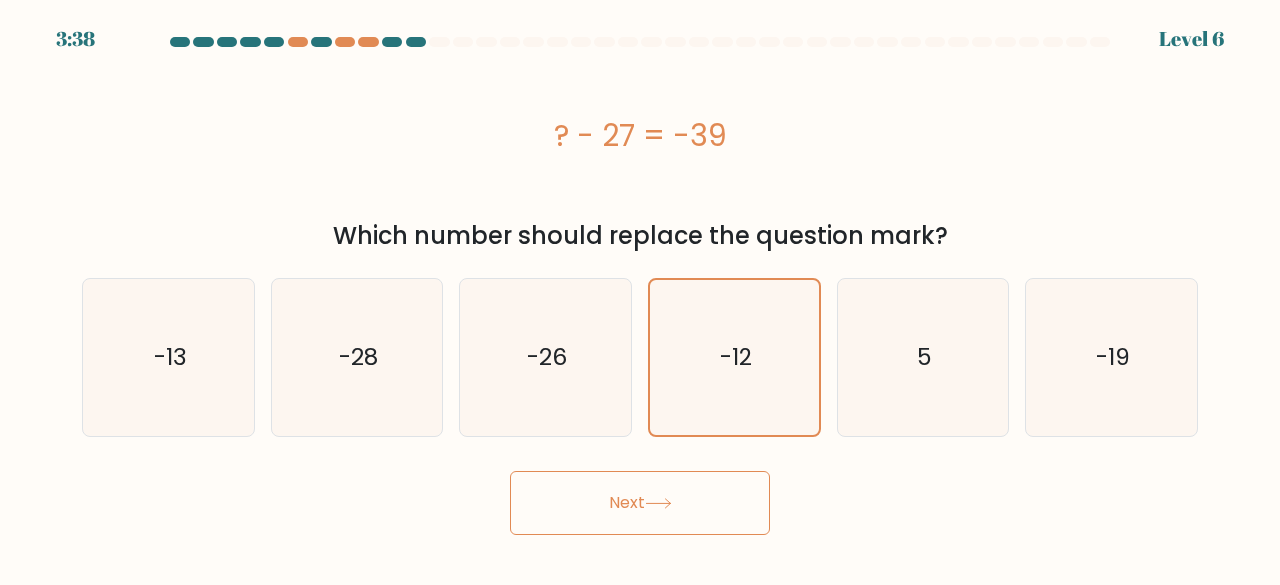 click on "Next" at bounding box center (640, 503) 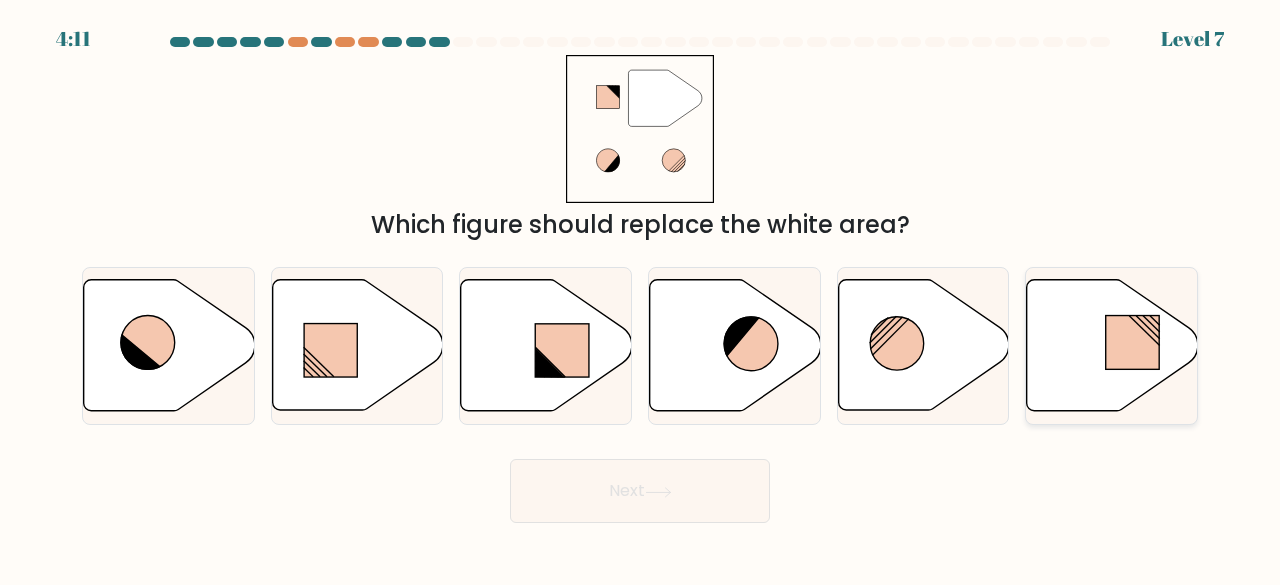 click at bounding box center (1112, 345) 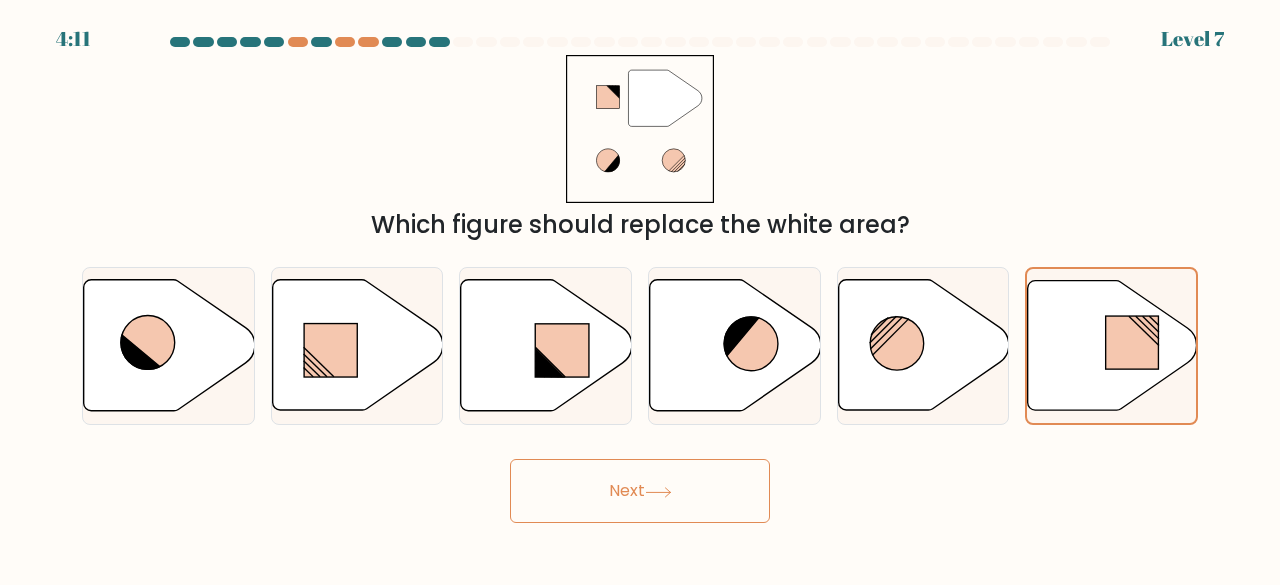 click on "Next" at bounding box center [640, 491] 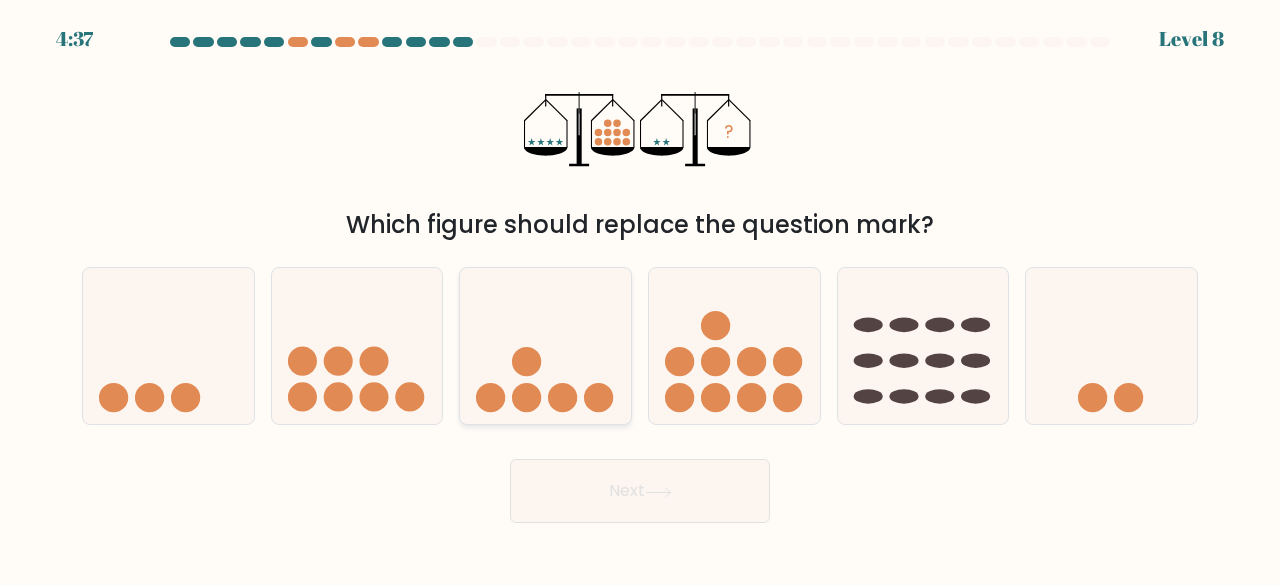 click at bounding box center (526, 397) 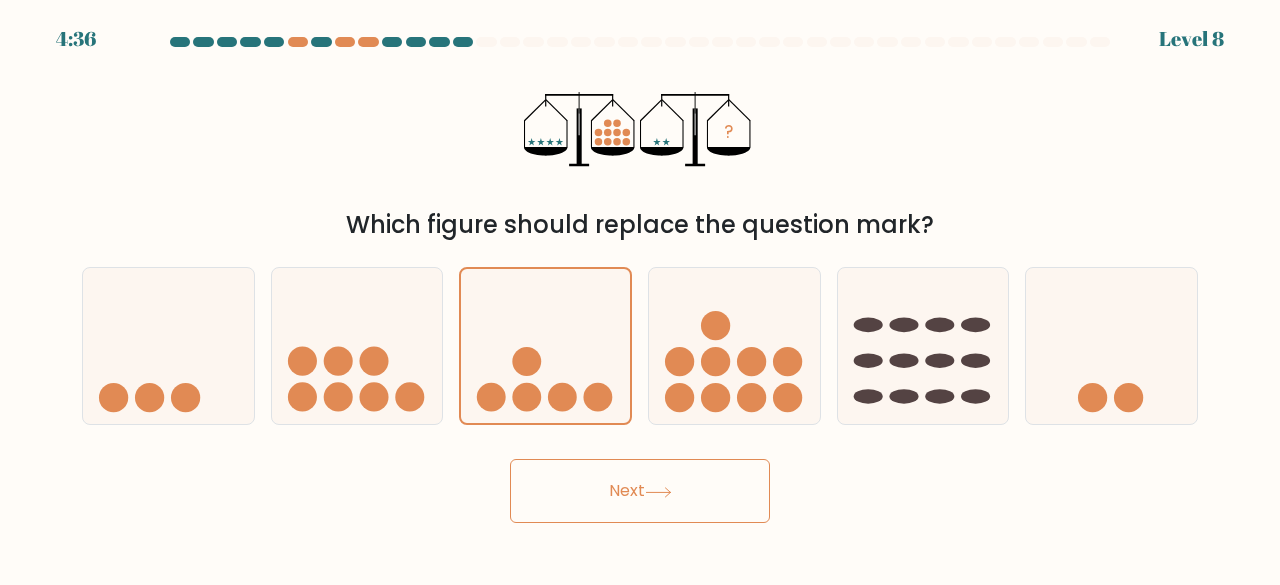 click on "Next" at bounding box center [640, 491] 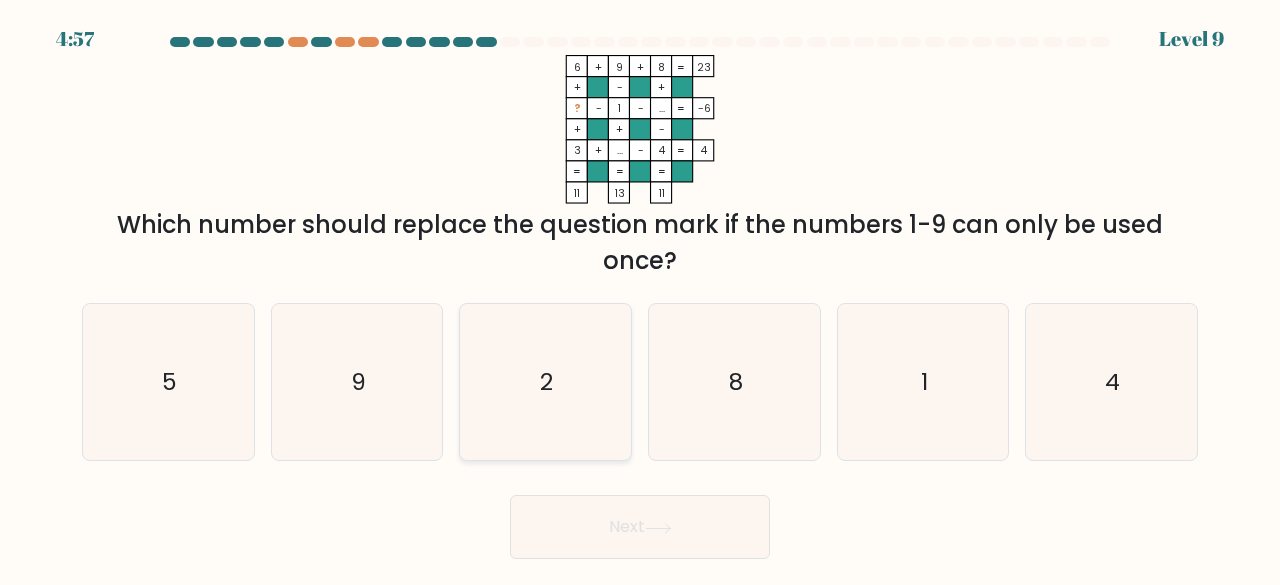 click on "2" at bounding box center (545, 382) 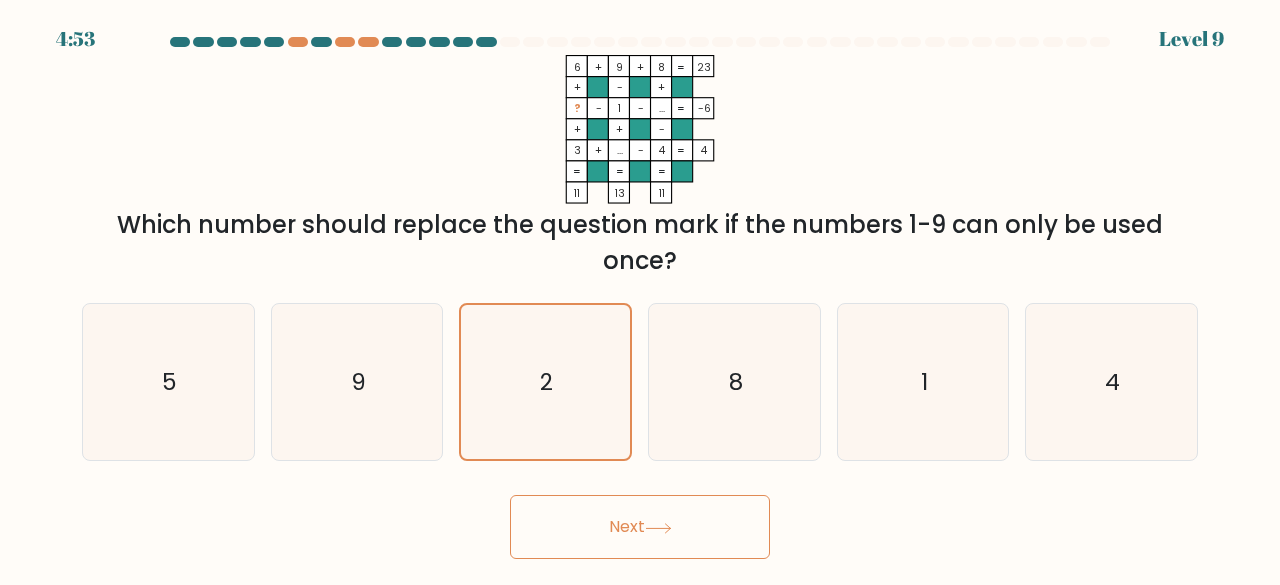 click on "Next" at bounding box center [640, 527] 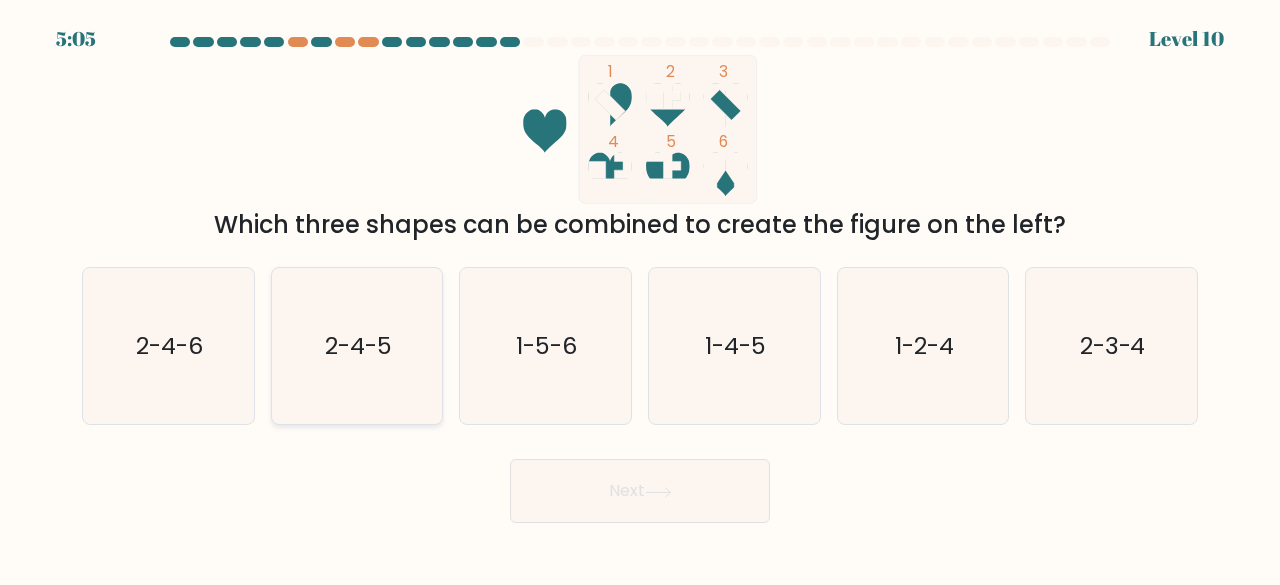 click on "2-4-5" at bounding box center (358, 345) 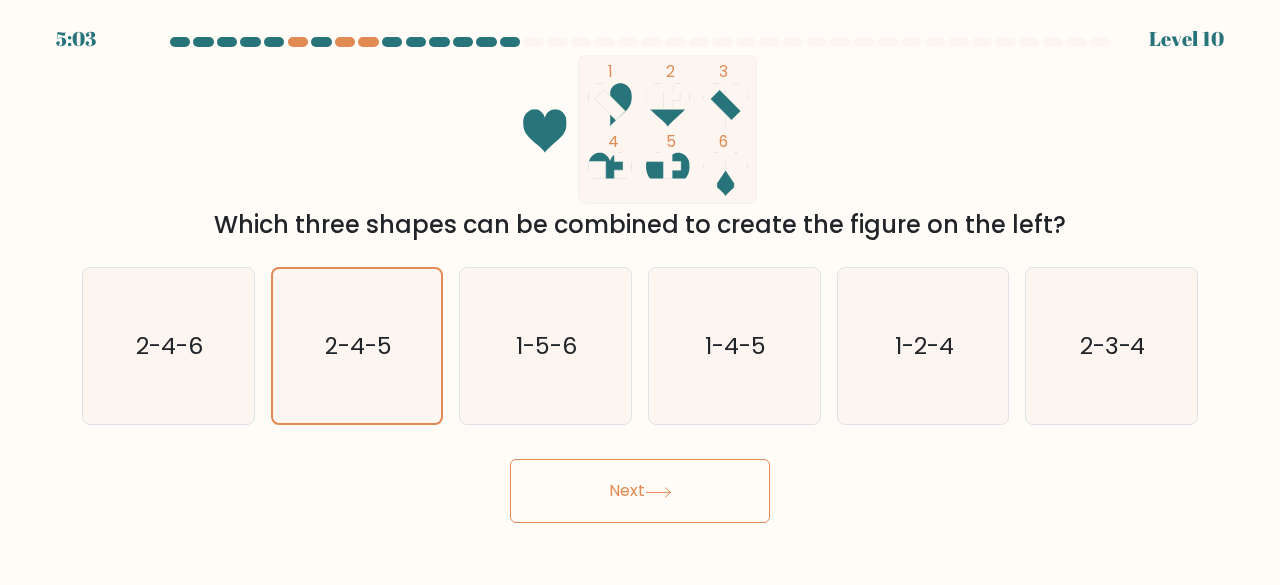 click on "Next" at bounding box center [640, 491] 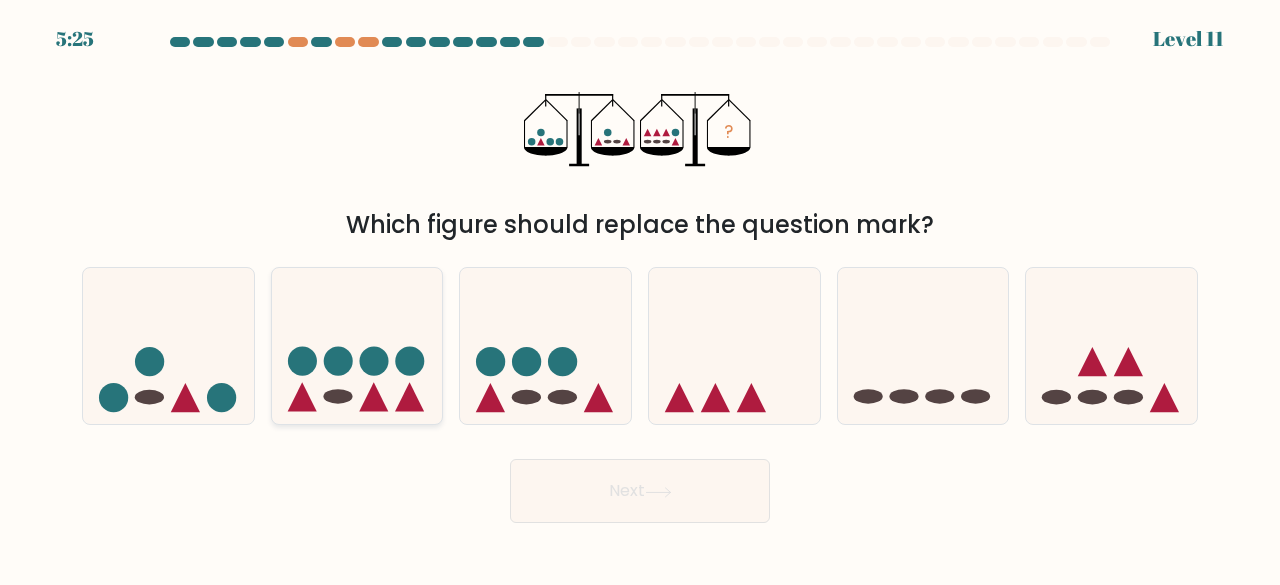 click at bounding box center (357, 345) 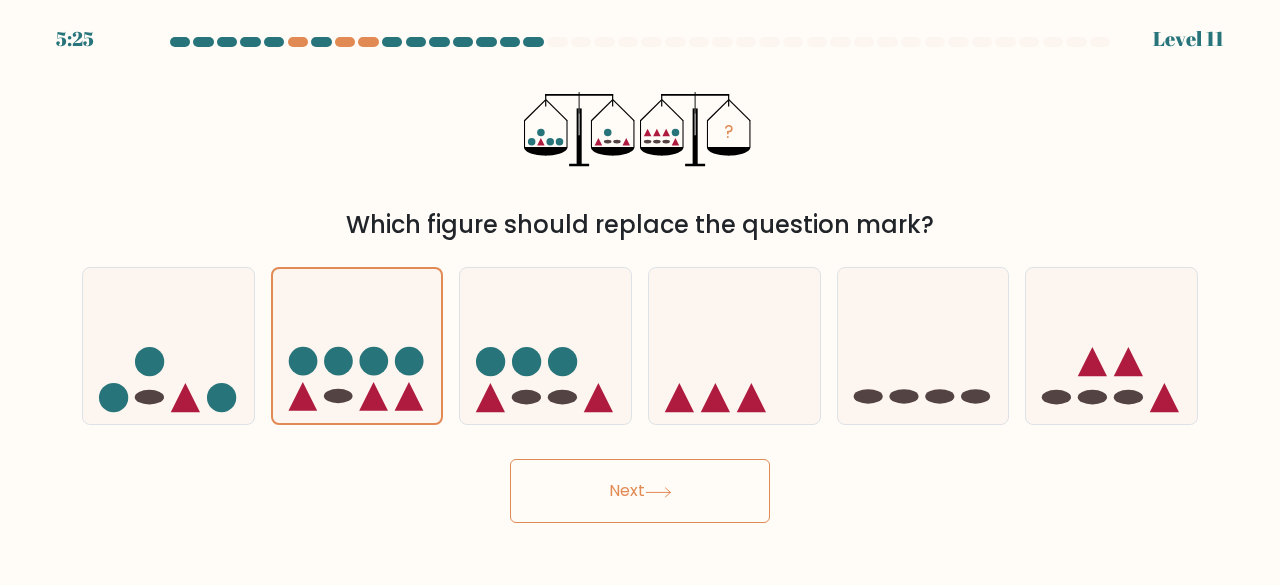 click on "Next" at bounding box center (640, 491) 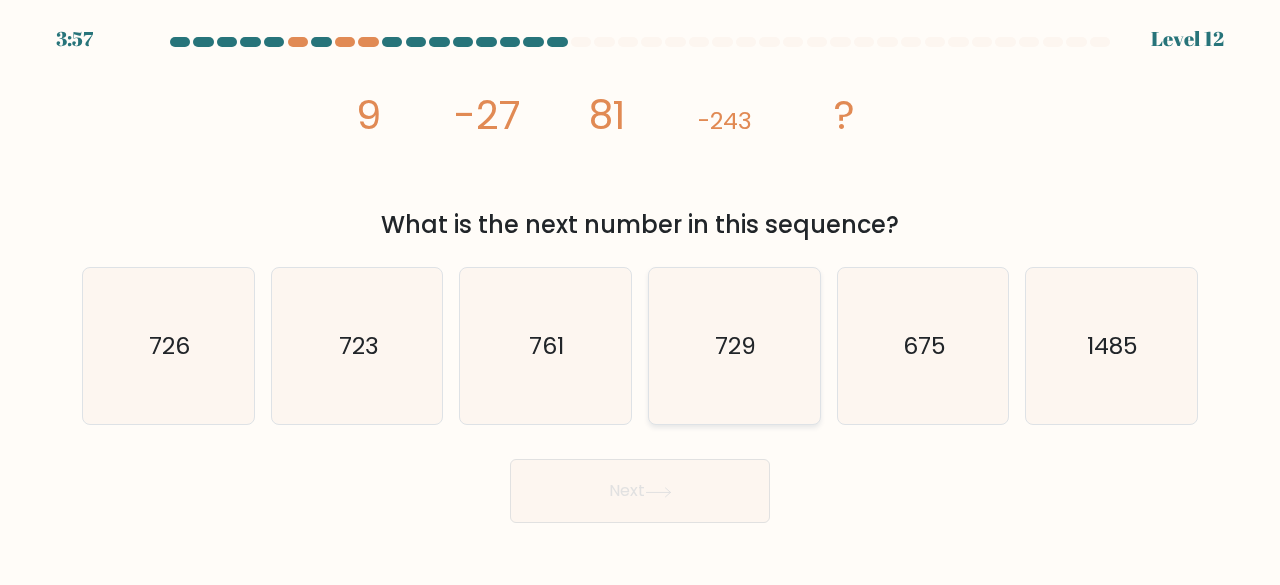click on "729" at bounding box center (735, 345) 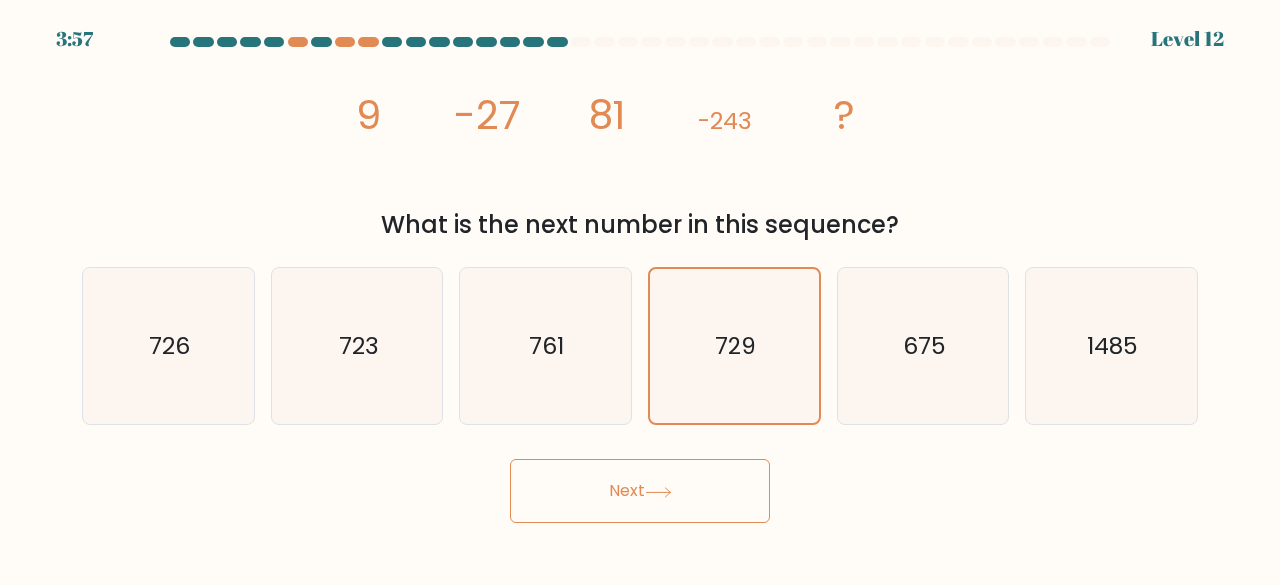 click at bounding box center [658, 492] 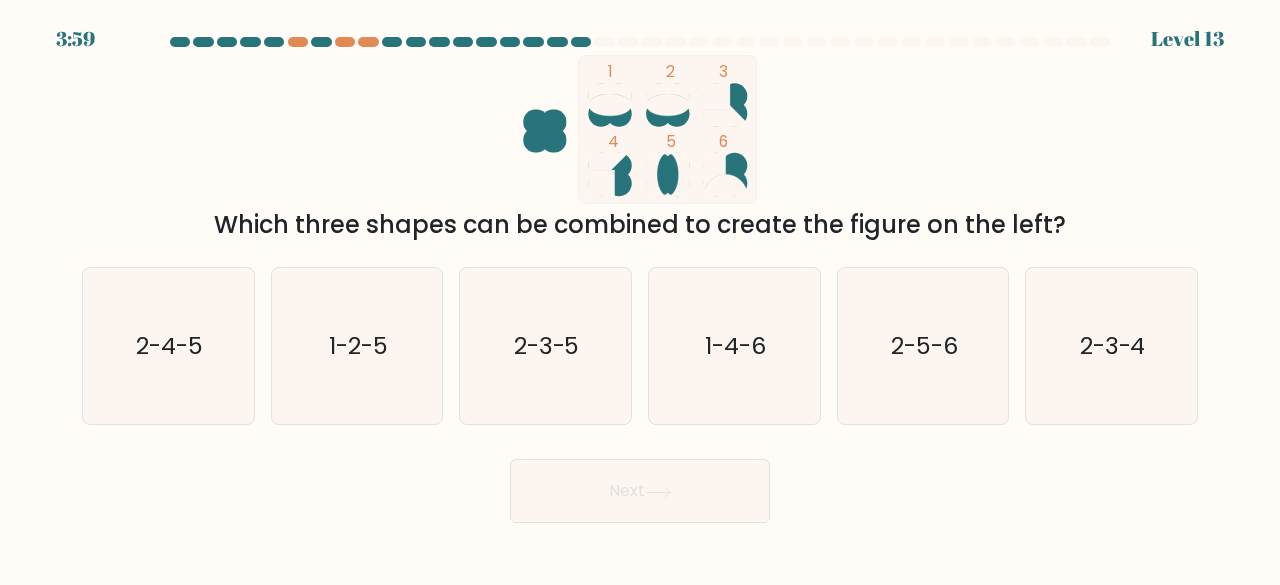drag, startPoint x: 362, startPoint y: 407, endPoint x: 559, endPoint y: 502, distance: 218.70985 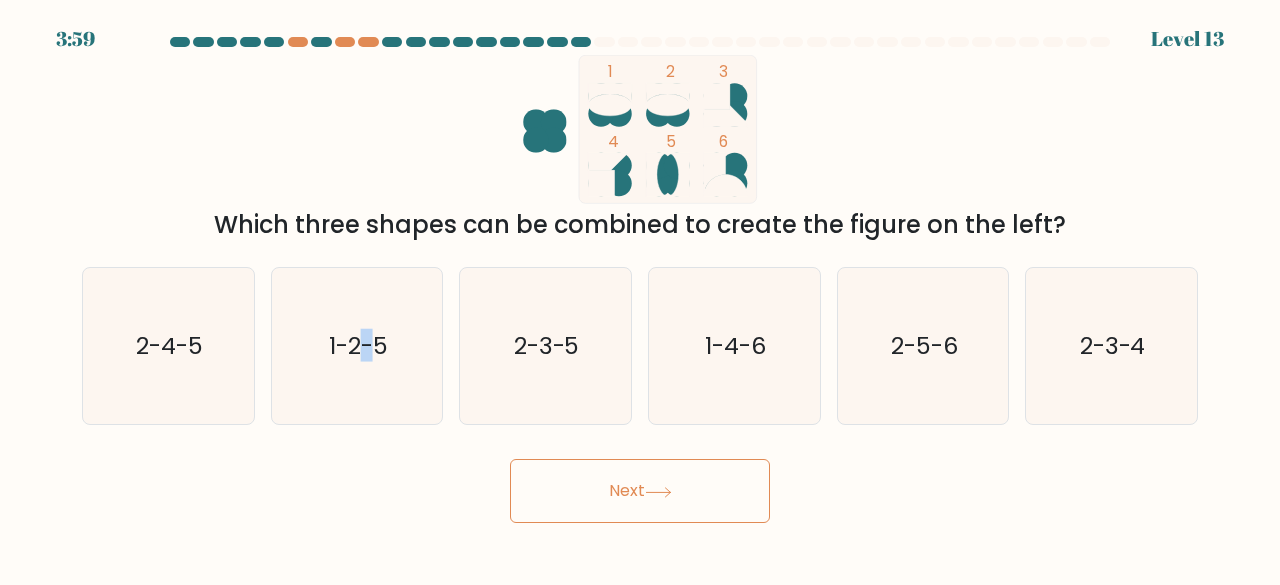 click on "Next" at bounding box center [640, 491] 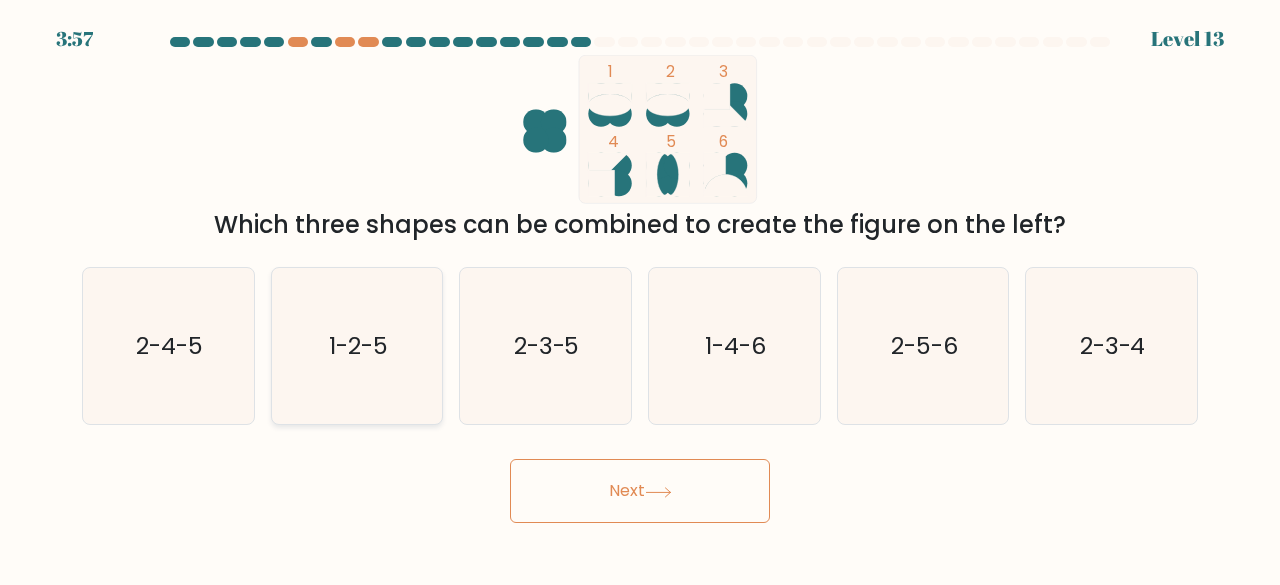 click on "1-2-5" at bounding box center (357, 346) 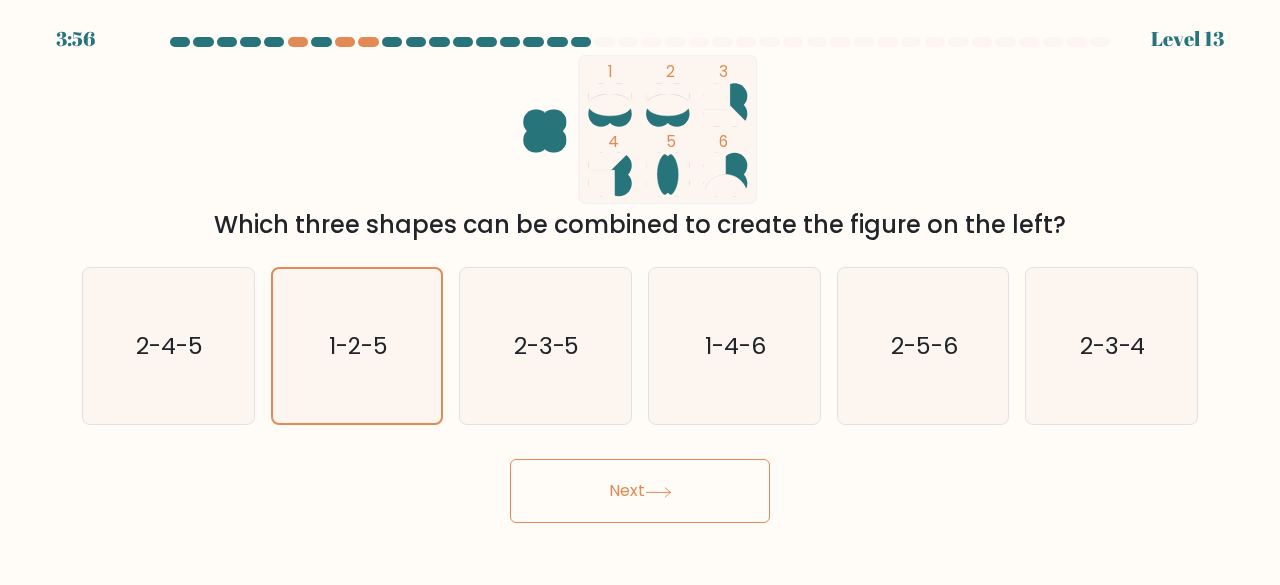 click on "Next" at bounding box center (640, 491) 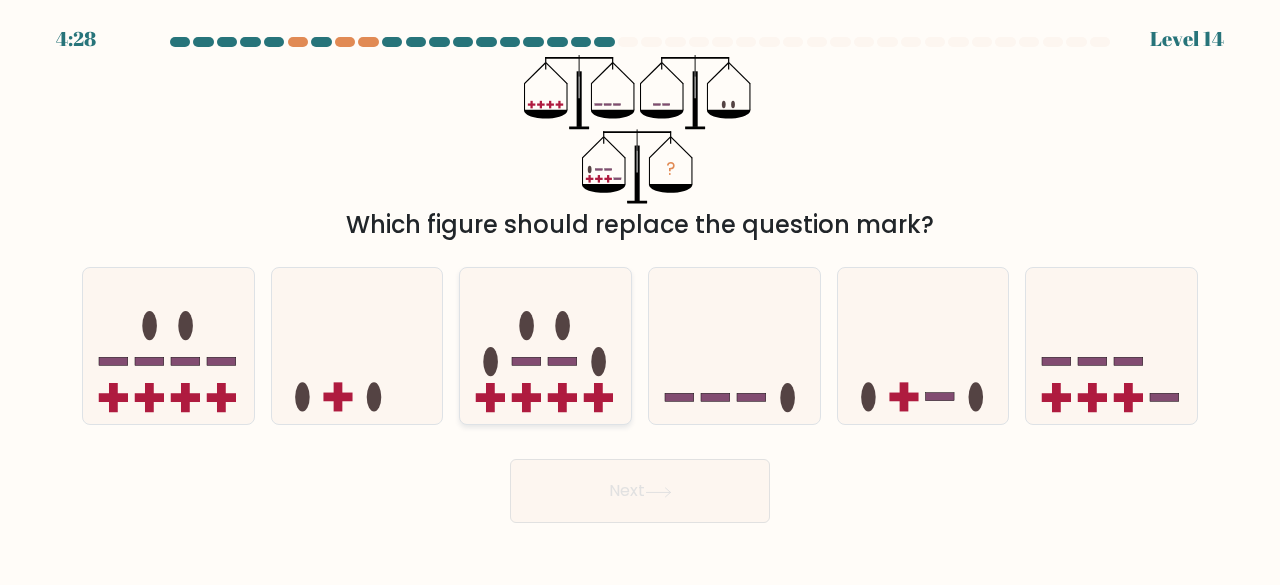 click at bounding box center (545, 345) 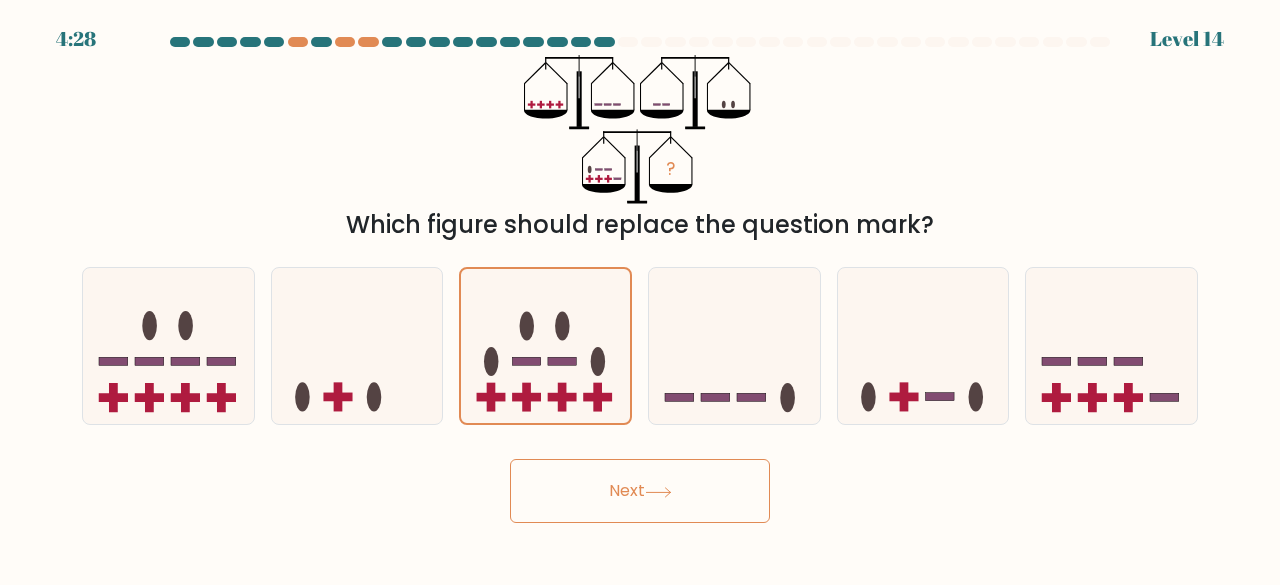 click on "Next" at bounding box center [640, 491] 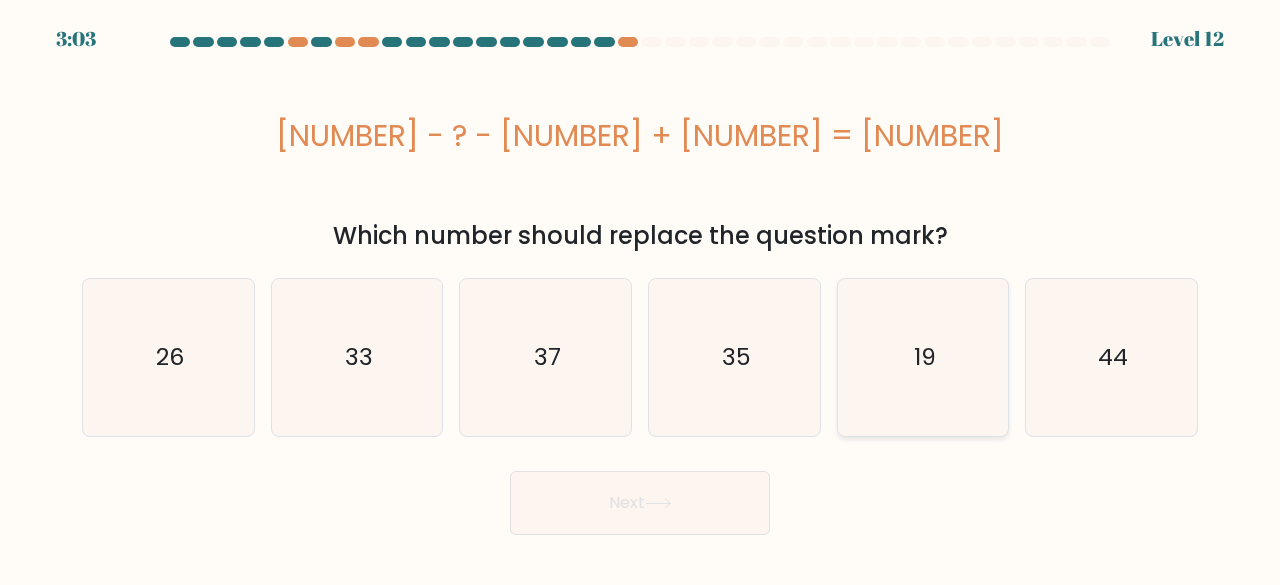 click on "19" at bounding box center (923, 357) 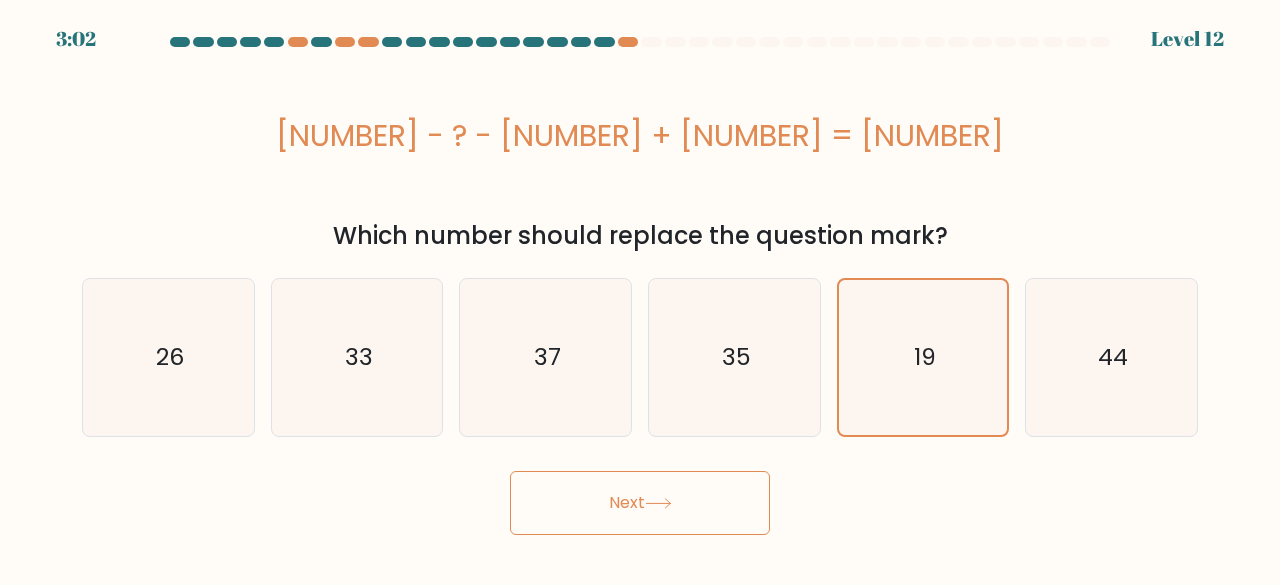 click on "Next" at bounding box center [640, 503] 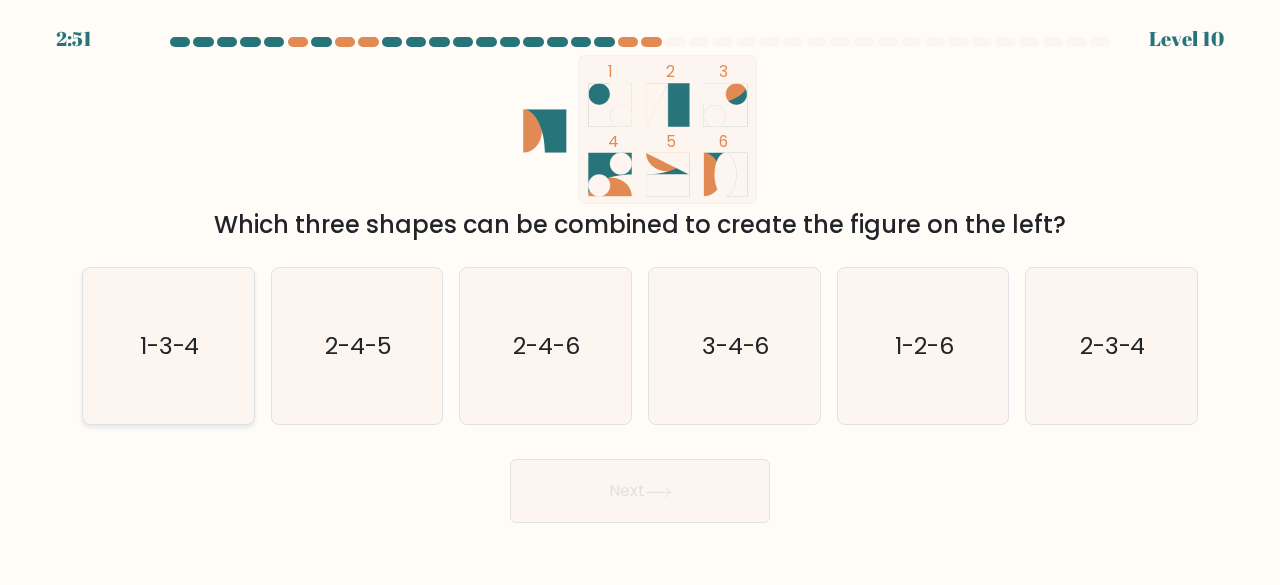 click on "1-3-4" at bounding box center [168, 346] 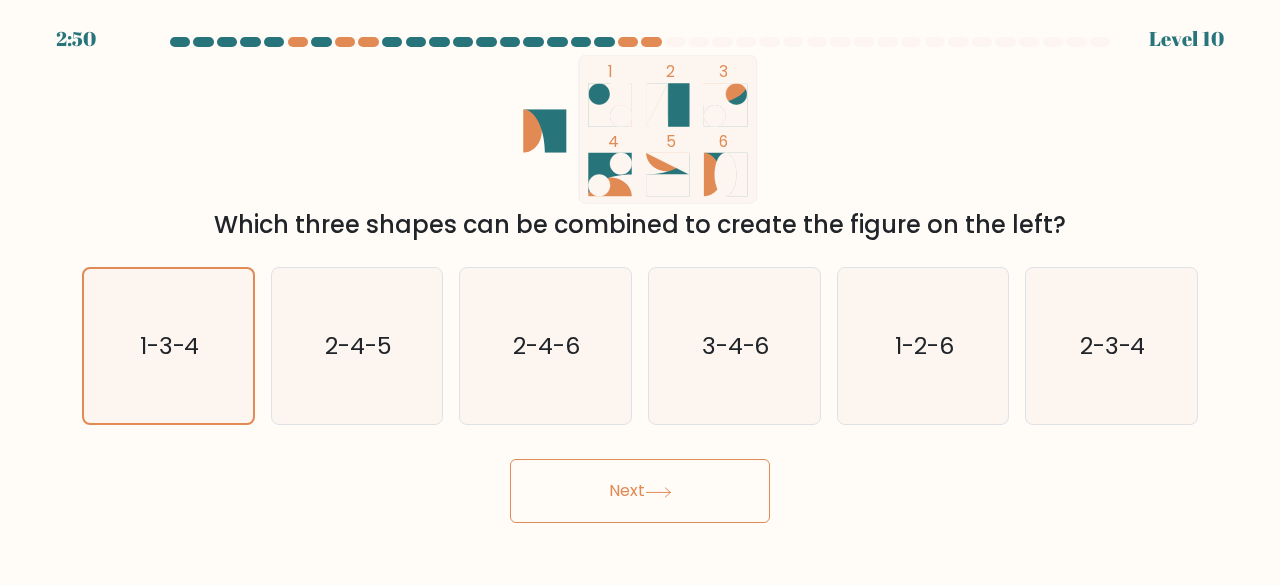 click on "Next" at bounding box center (640, 491) 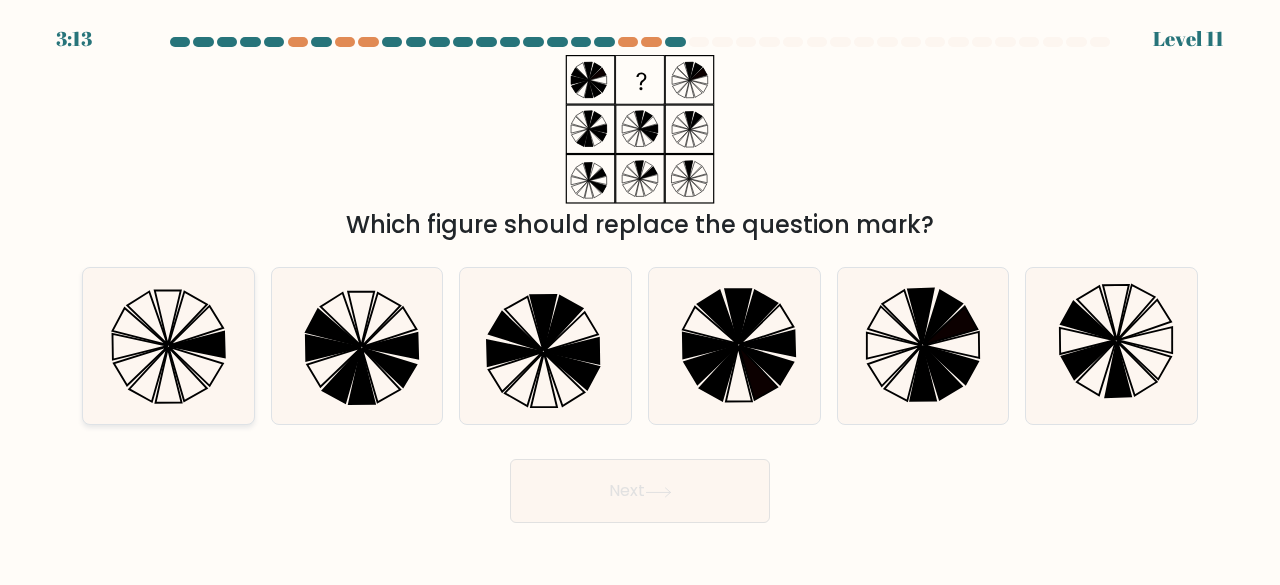 click at bounding box center (168, 346) 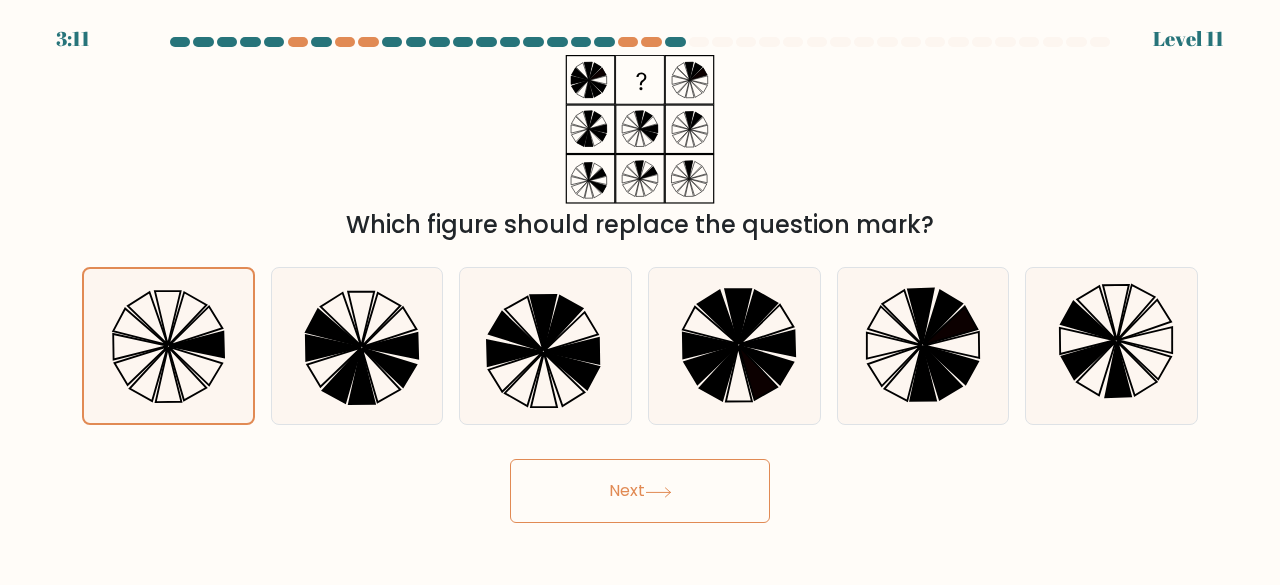 click on "Next" at bounding box center (640, 491) 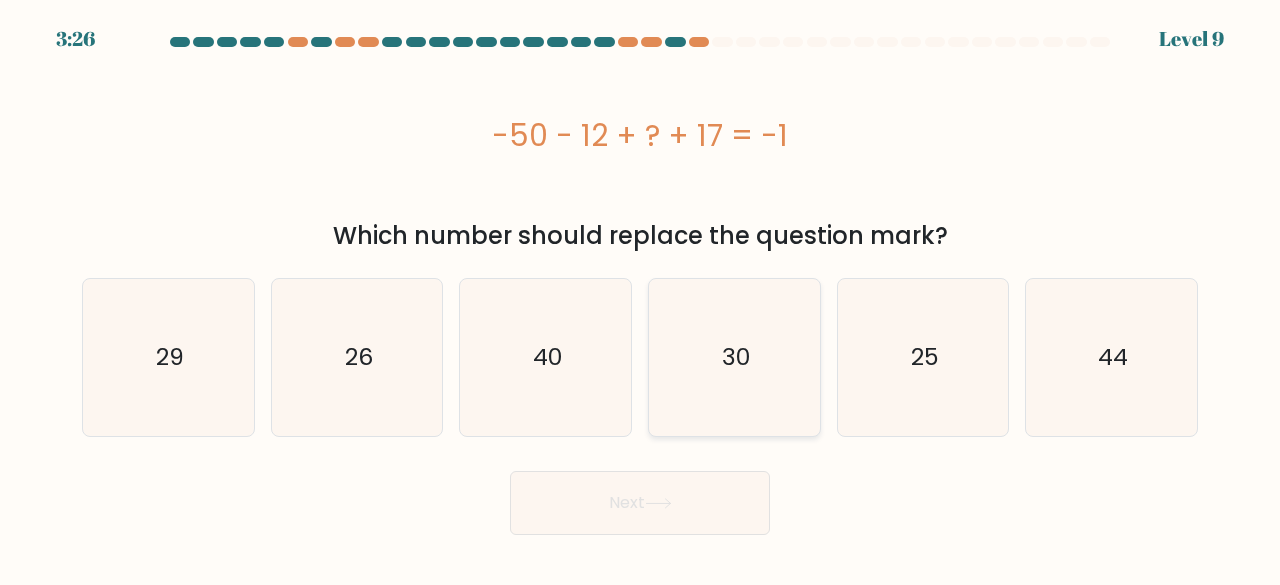 click on "30" at bounding box center [734, 357] 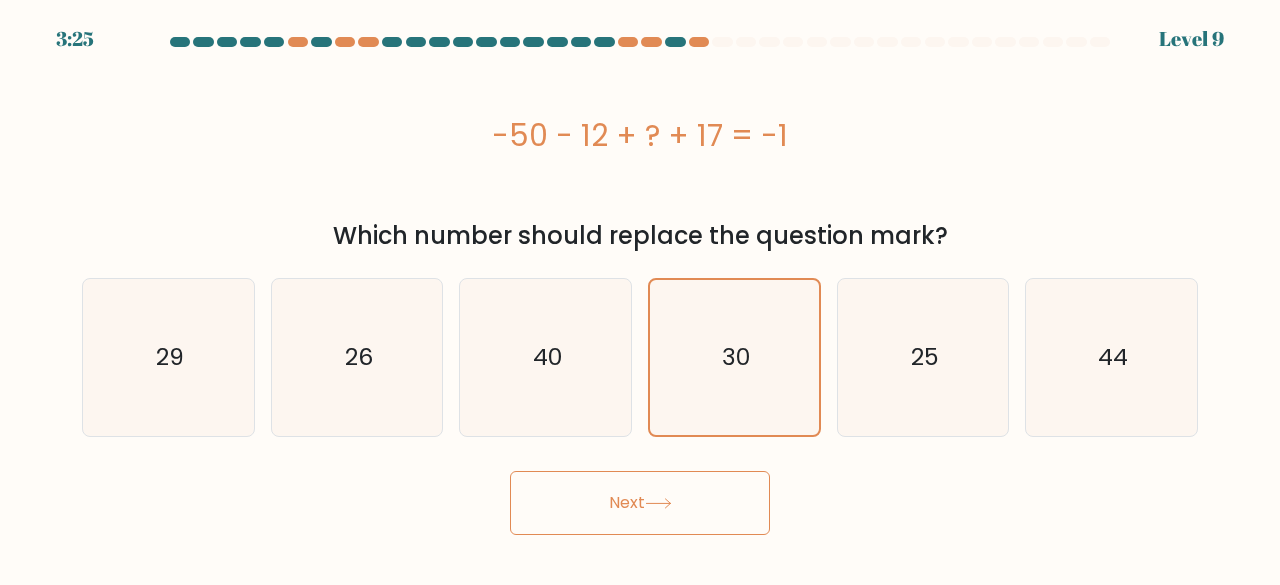 click on "Next" at bounding box center [640, 503] 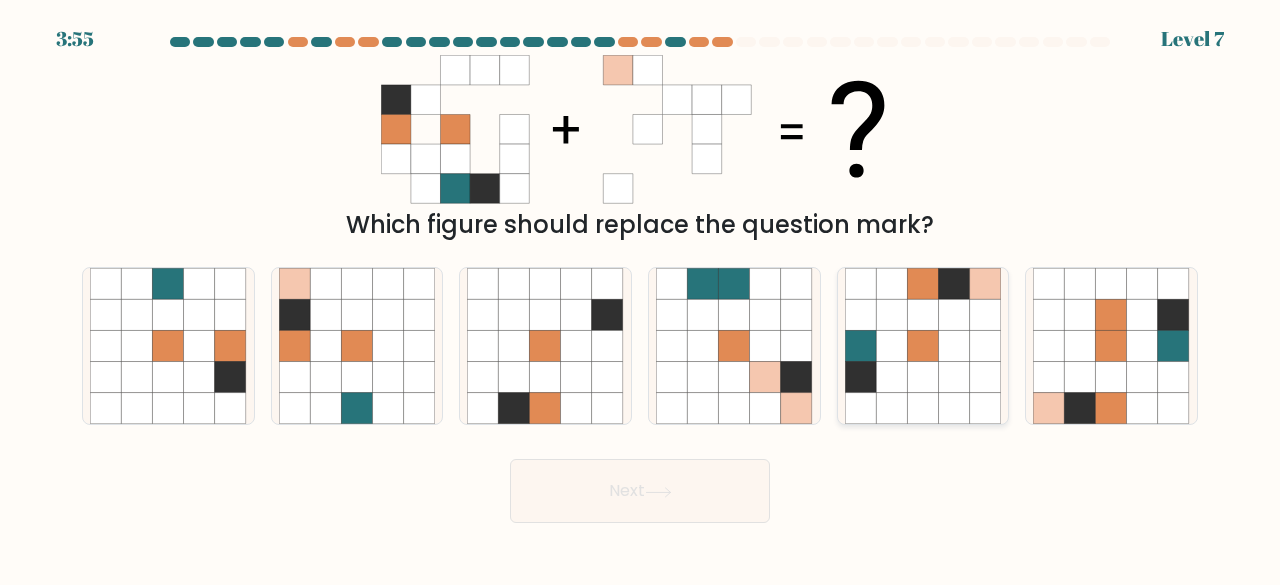 click at bounding box center (954, 377) 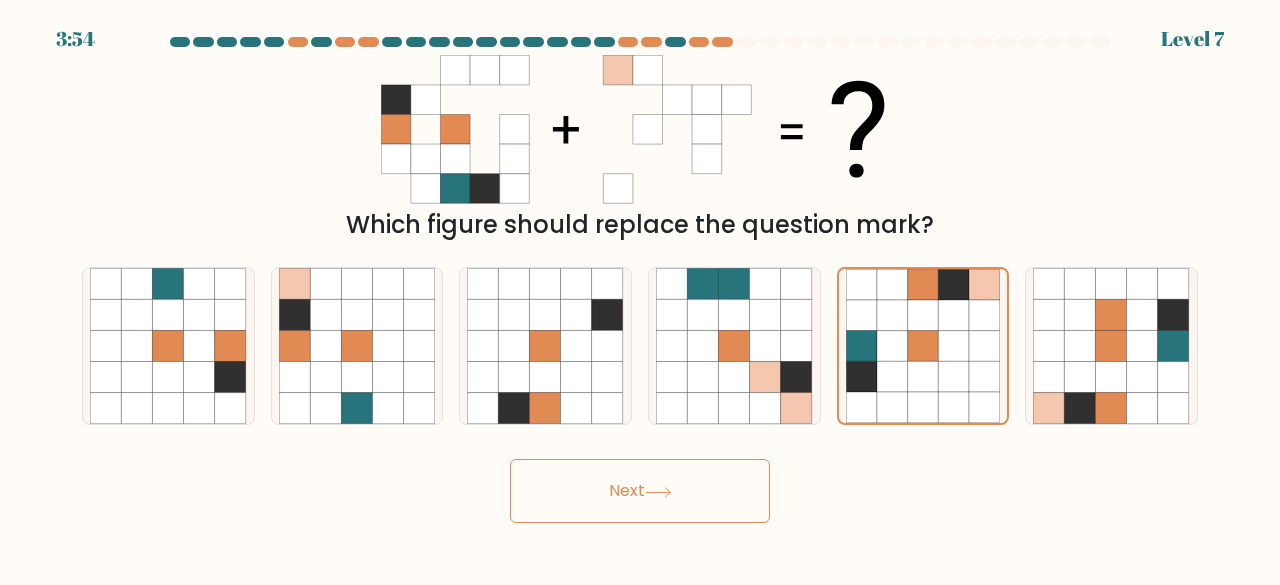 click on "Next" at bounding box center [640, 491] 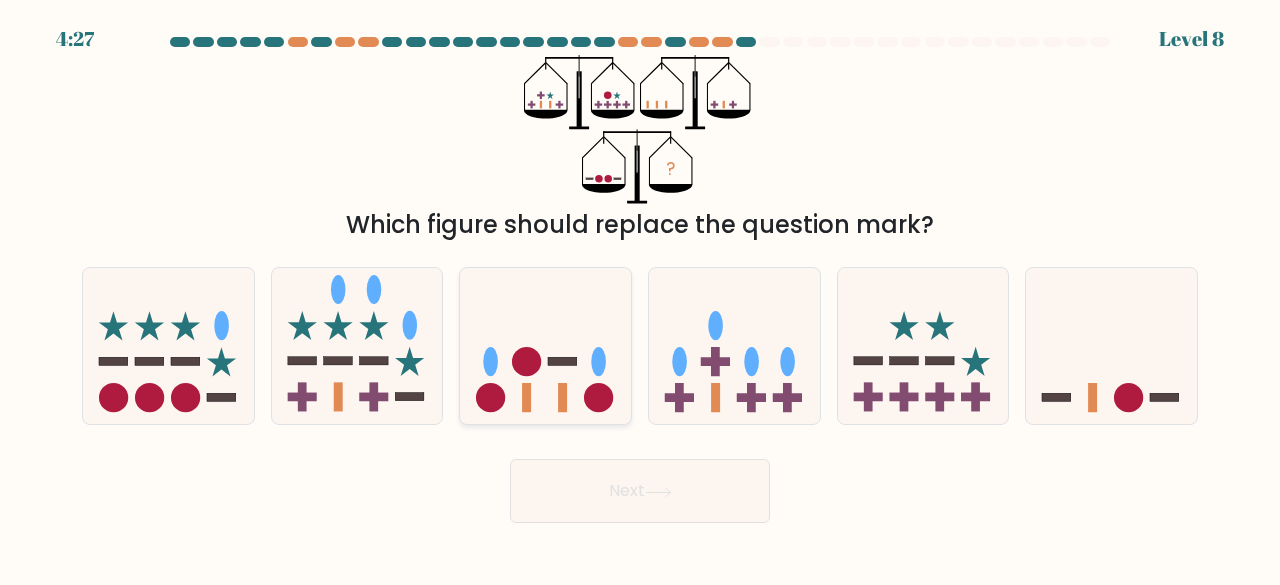 drag, startPoint x: 576, startPoint y: 369, endPoint x: 596, endPoint y: 361, distance: 21.540659 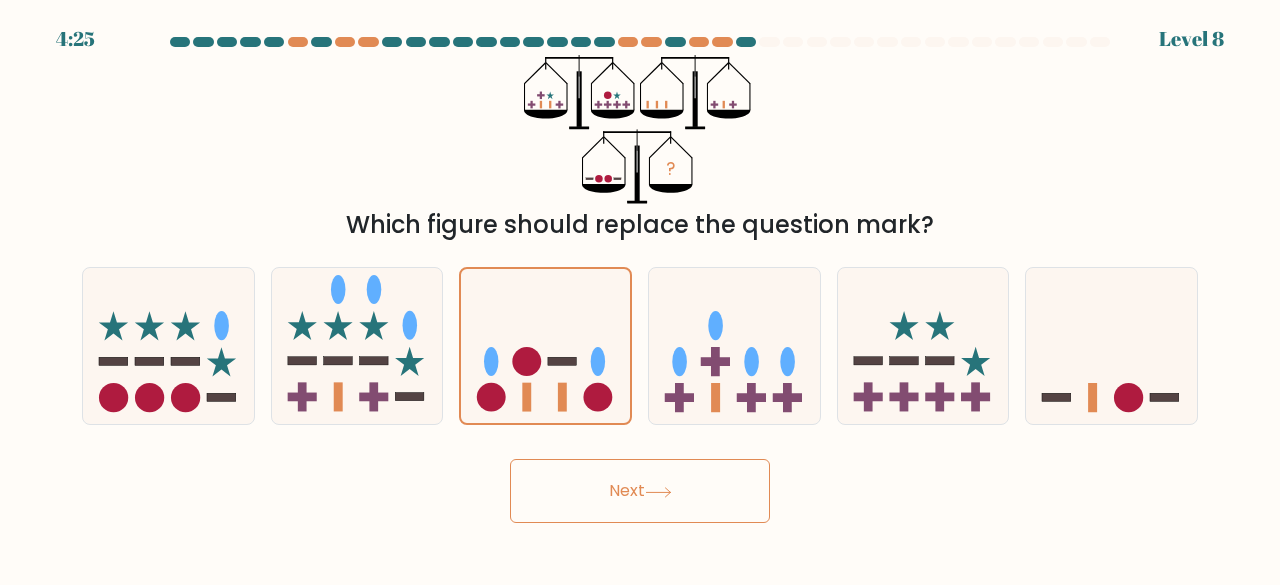 click on "Next" at bounding box center (640, 491) 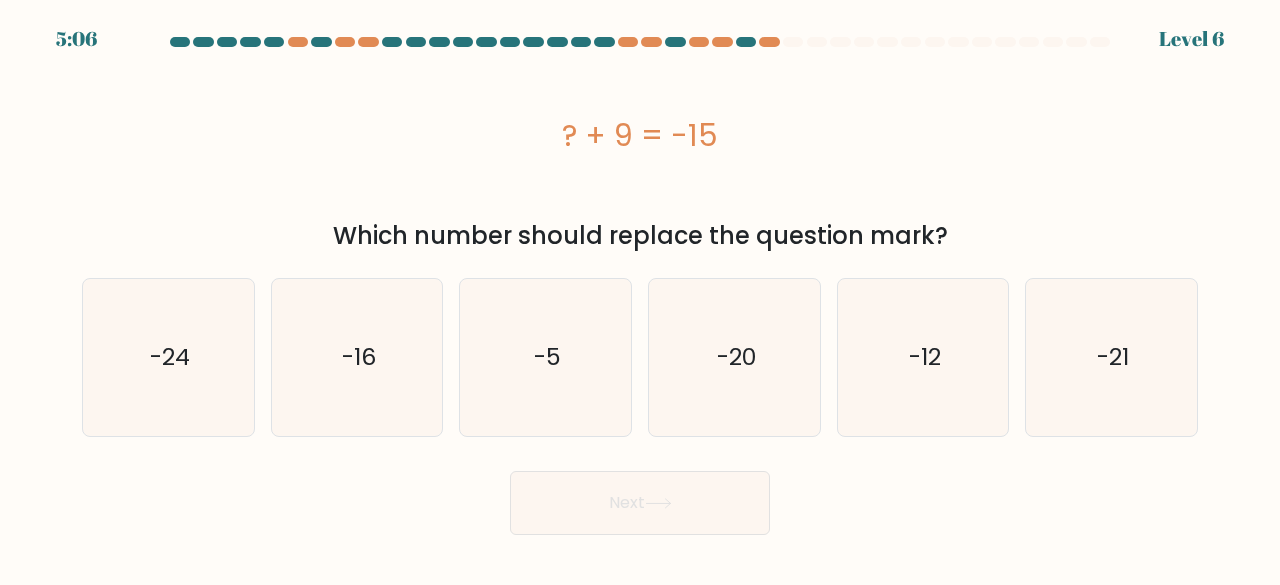 click on "Next" at bounding box center [640, 503] 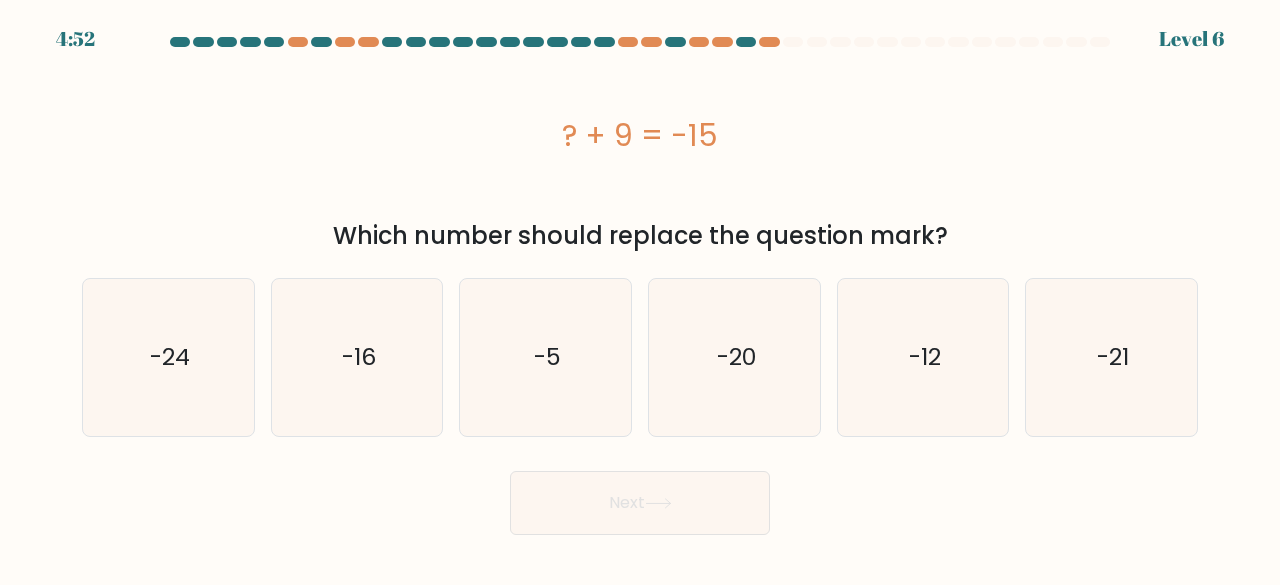 click on "Next" at bounding box center (640, 498) 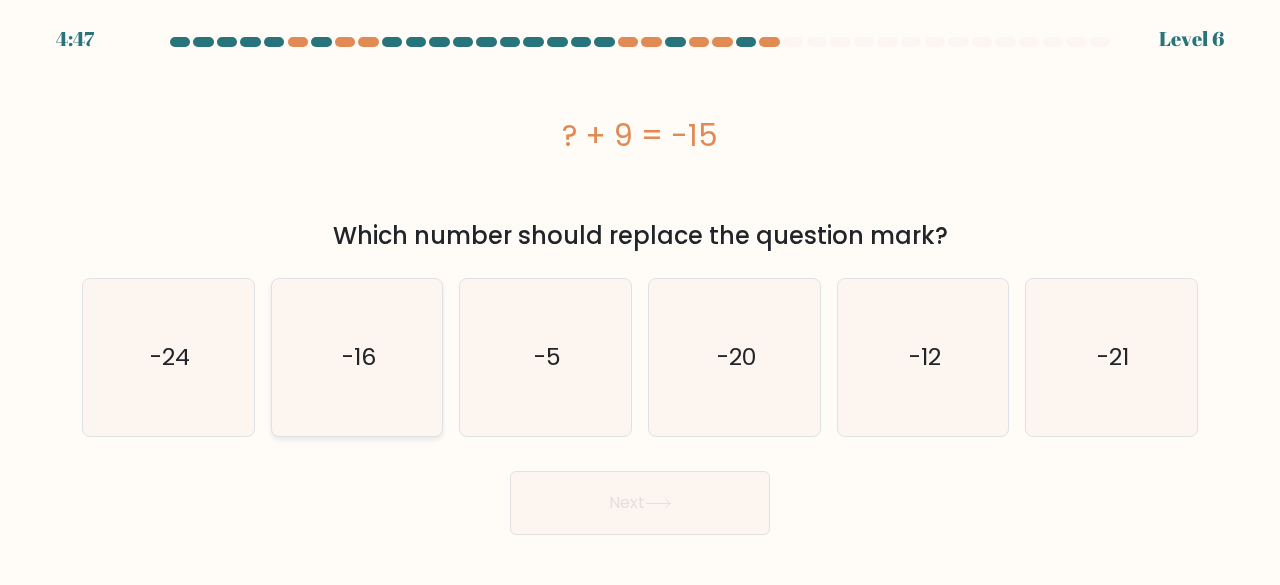 drag, startPoint x: 198, startPoint y: 371, endPoint x: 350, endPoint y: 423, distance: 160.64868 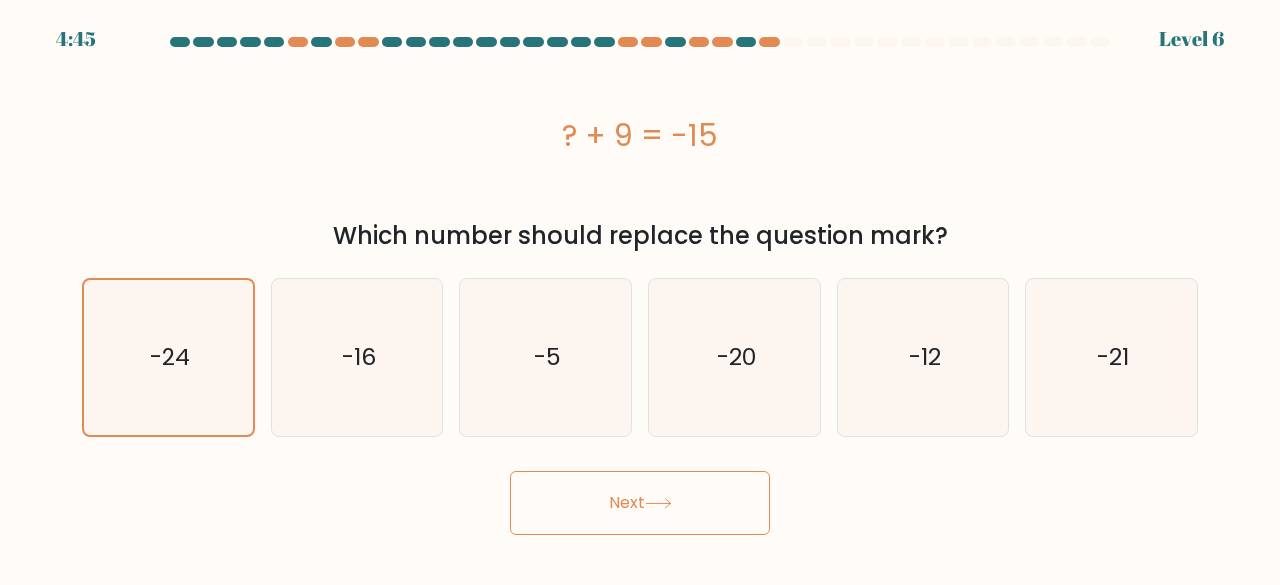 click on "Next" at bounding box center (640, 503) 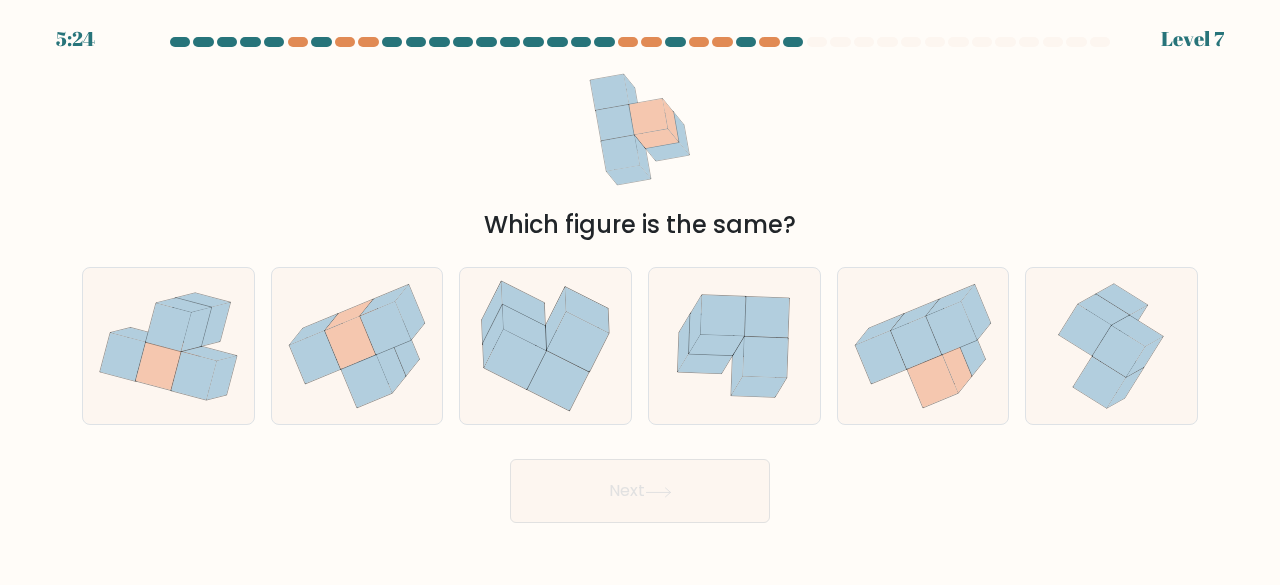 drag, startPoint x: 876, startPoint y: 411, endPoint x: 830, endPoint y: 432, distance: 50.566788 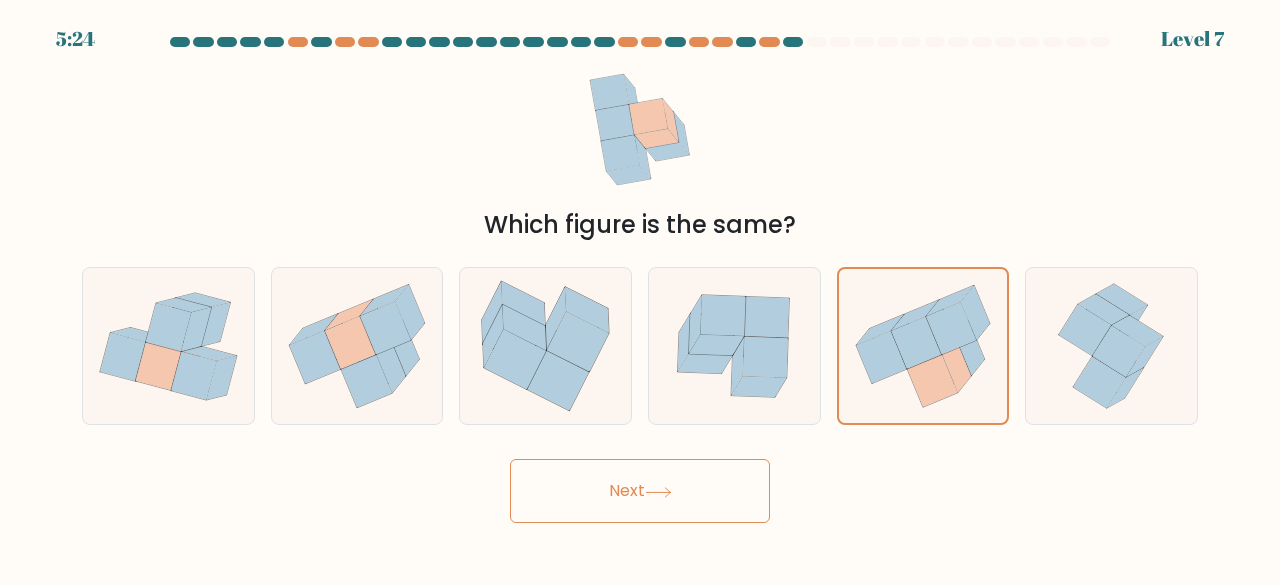 click on "Next" at bounding box center (640, 491) 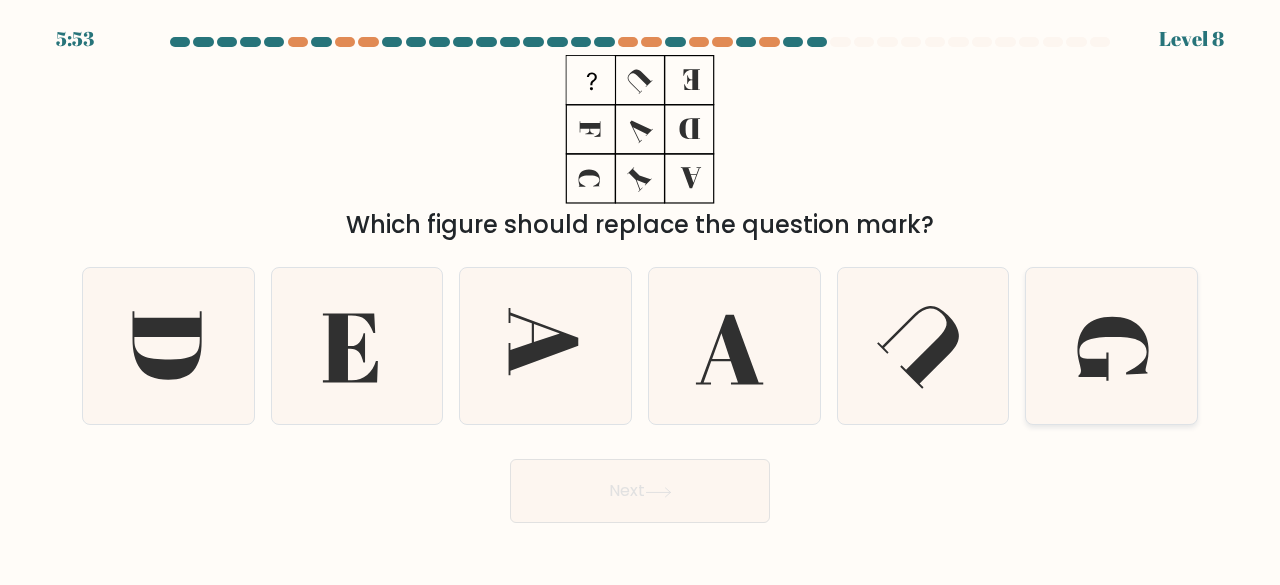 click at bounding box center (1114, 349) 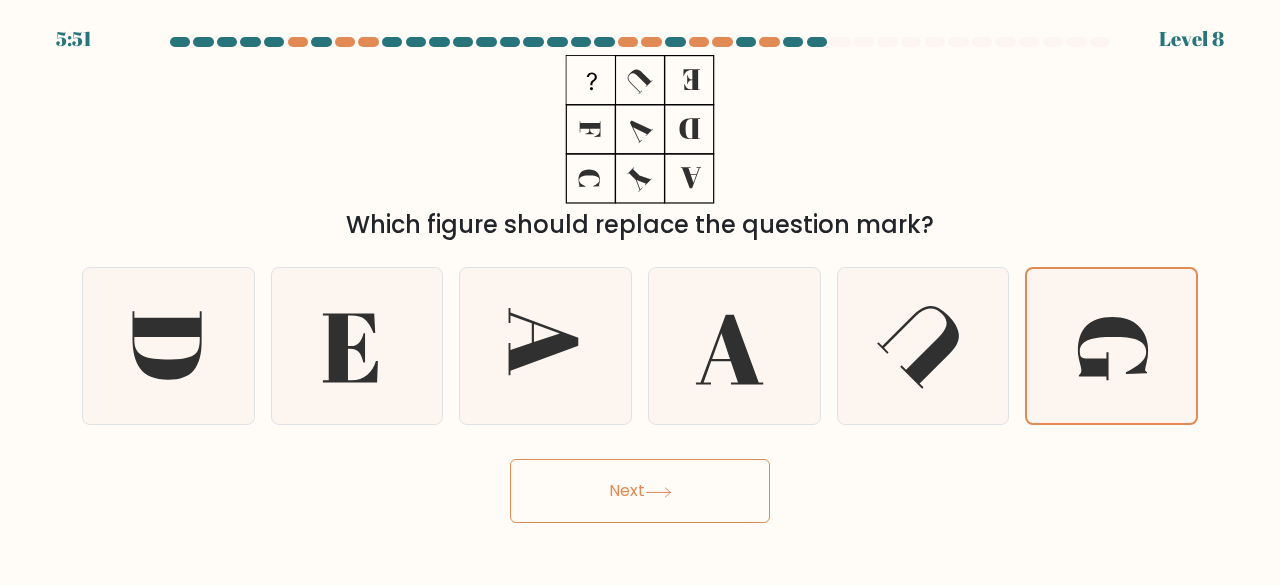 click on "Next" at bounding box center (640, 491) 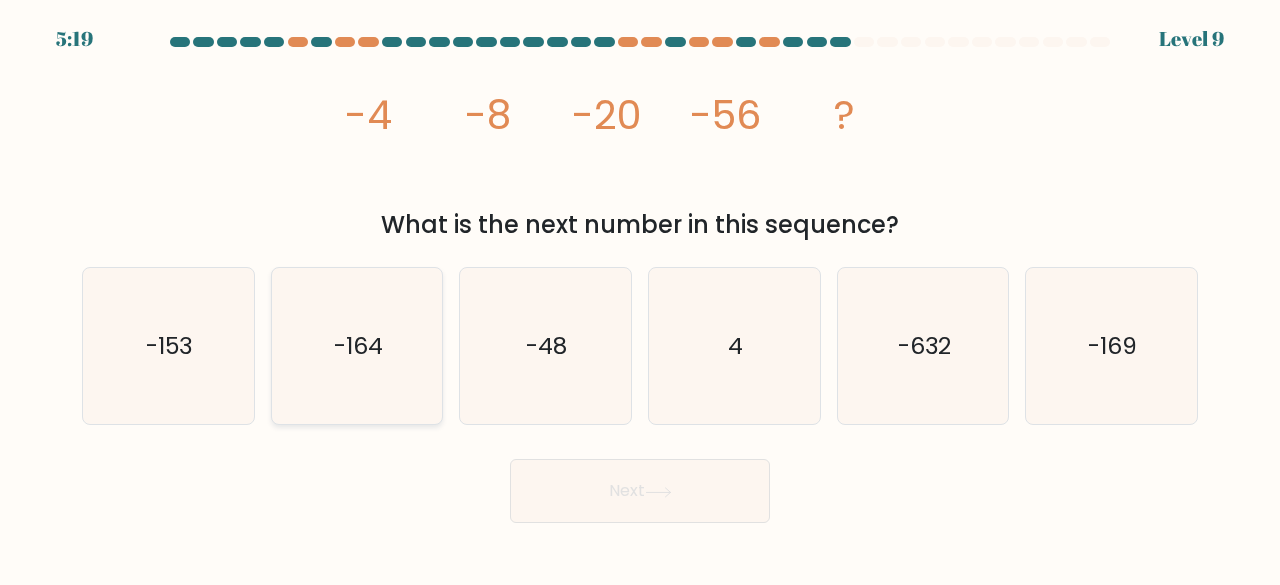 click on "-164" at bounding box center [358, 345] 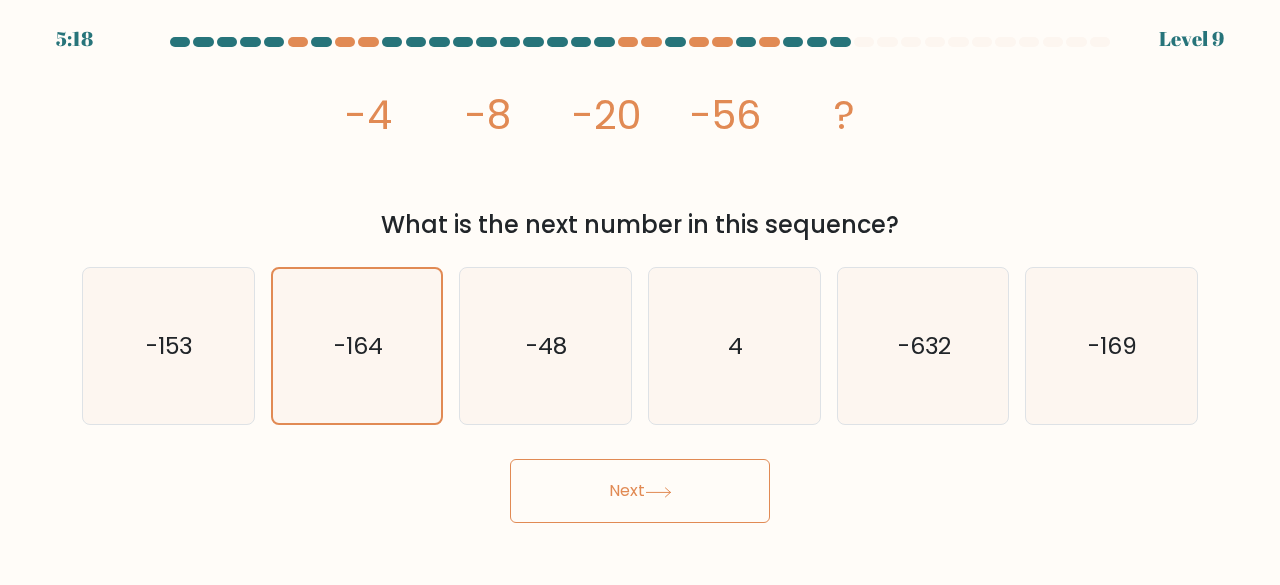 click on "Next" at bounding box center [640, 491] 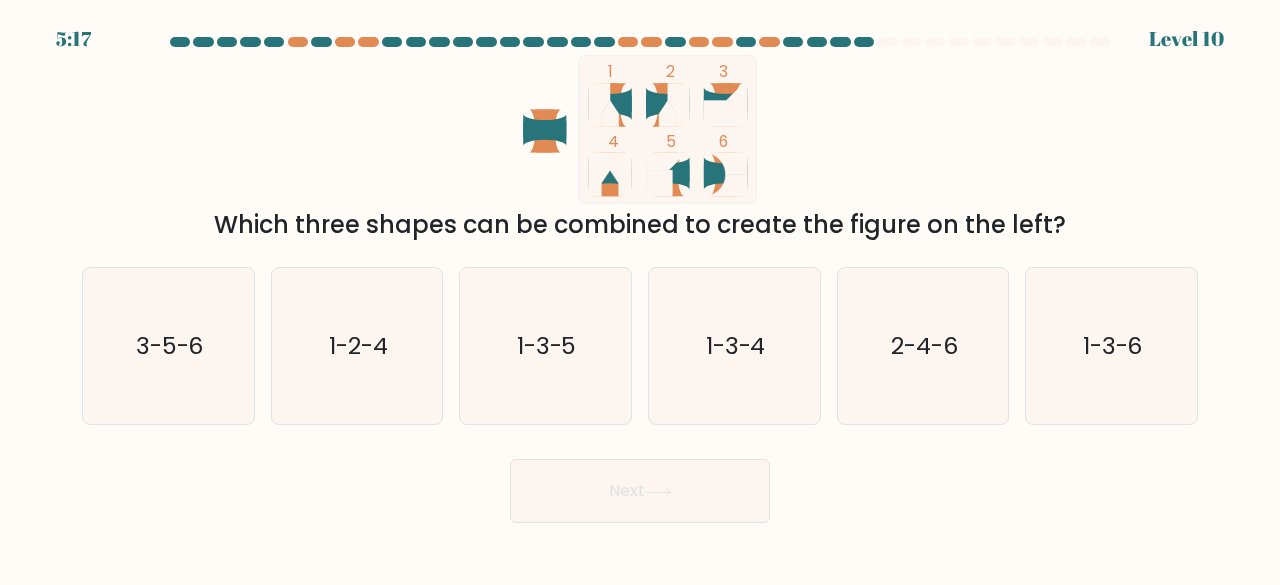 click on "Next" at bounding box center [640, 491] 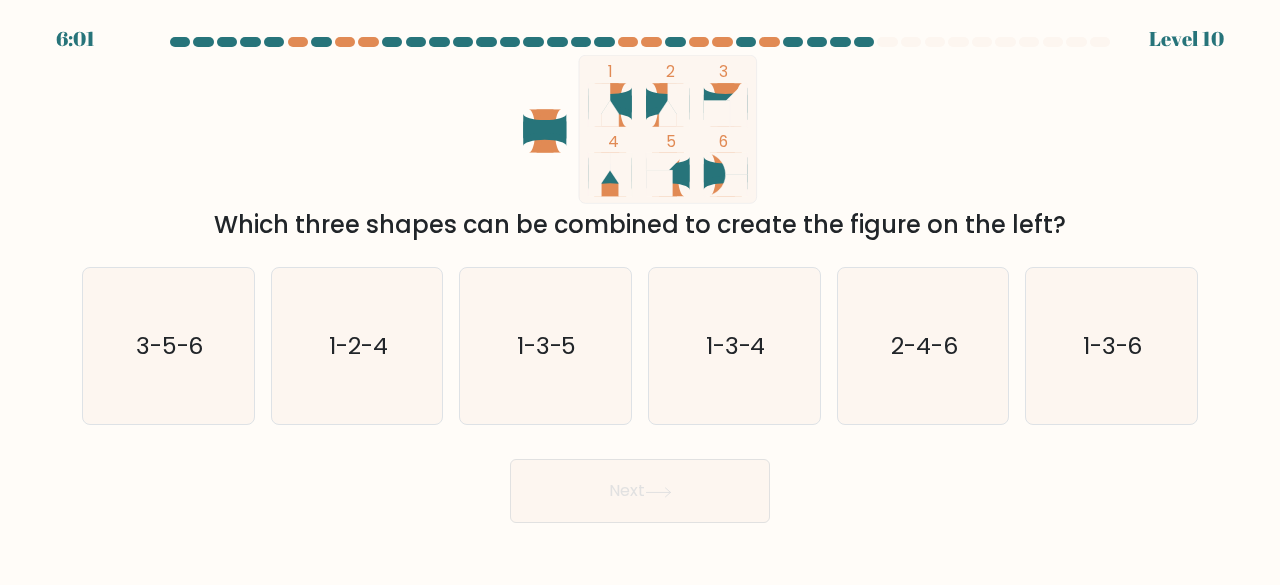 click at bounding box center [640, 280] 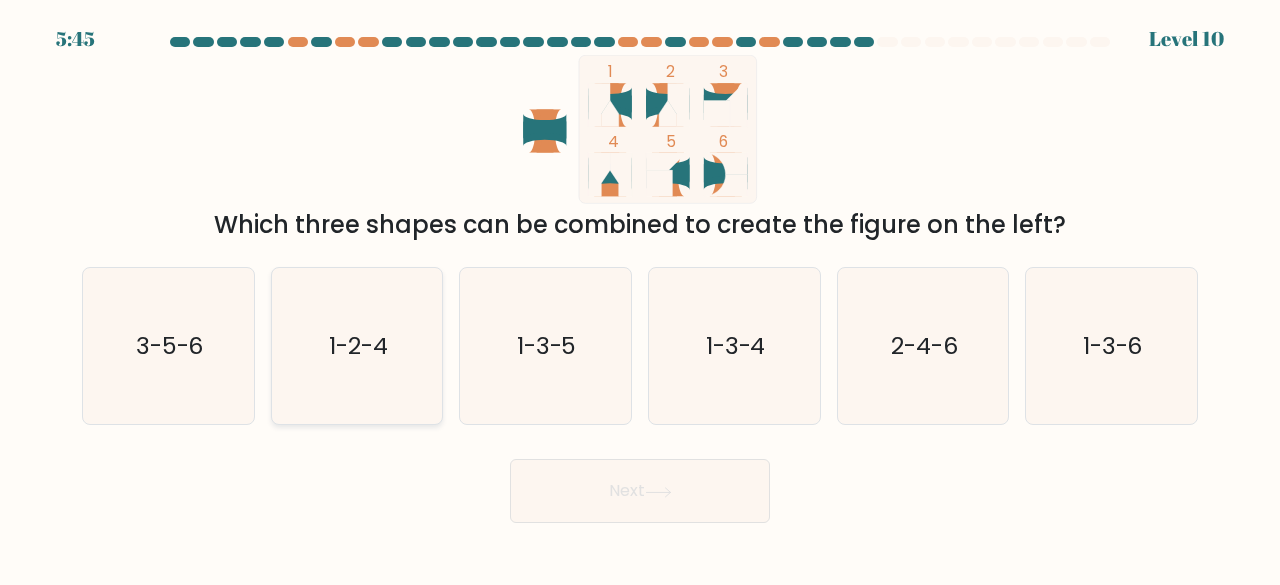 click on "1-2-4" at bounding box center [357, 346] 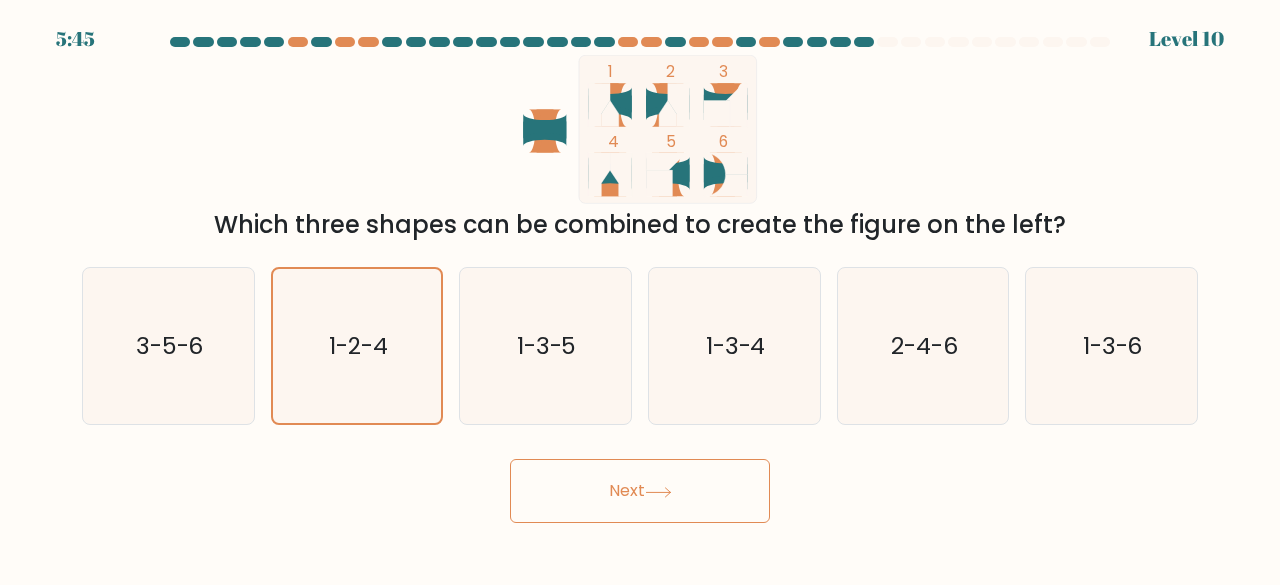 click on "Next" at bounding box center (640, 491) 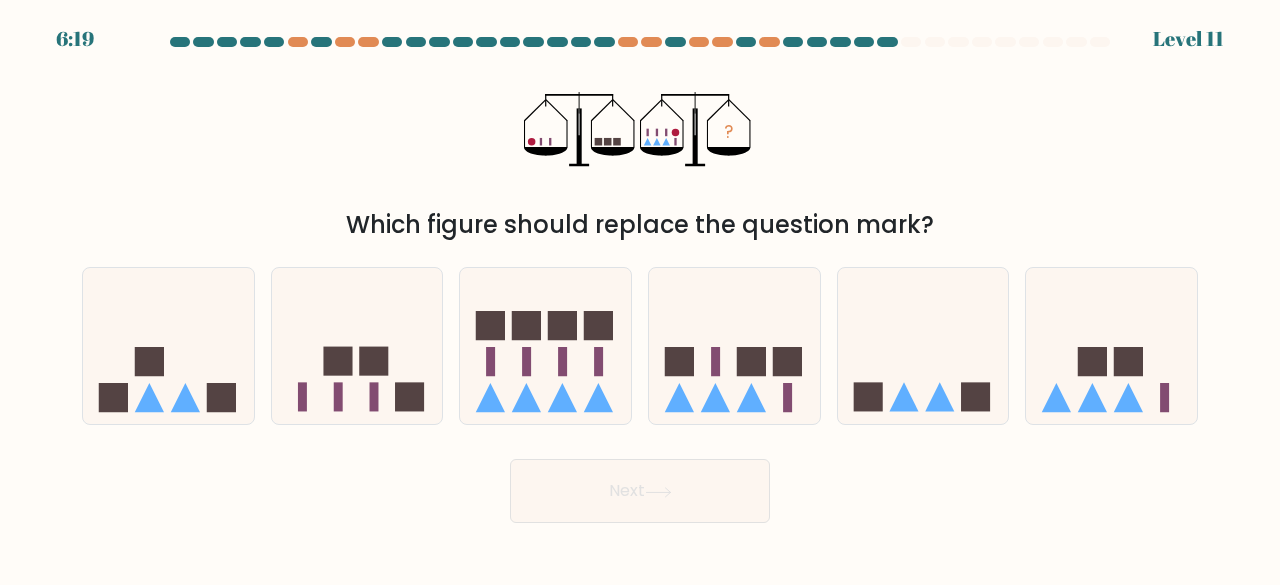 drag, startPoint x: 394, startPoint y: 390, endPoint x: 485, endPoint y: 449, distance: 108.45275 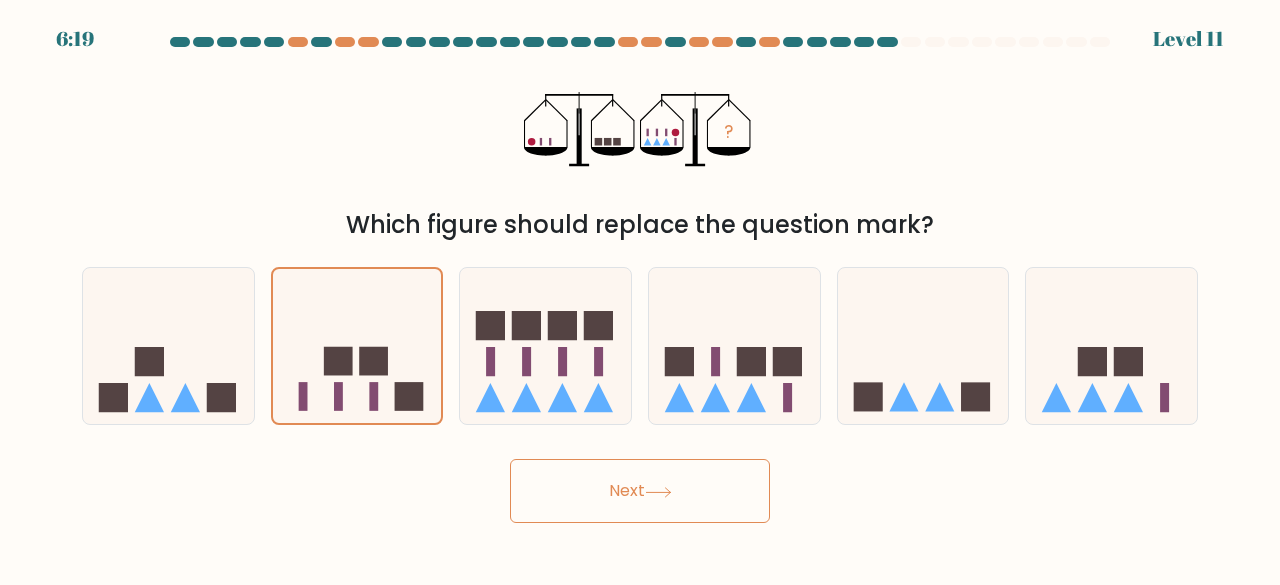 click on "Next" at bounding box center (640, 491) 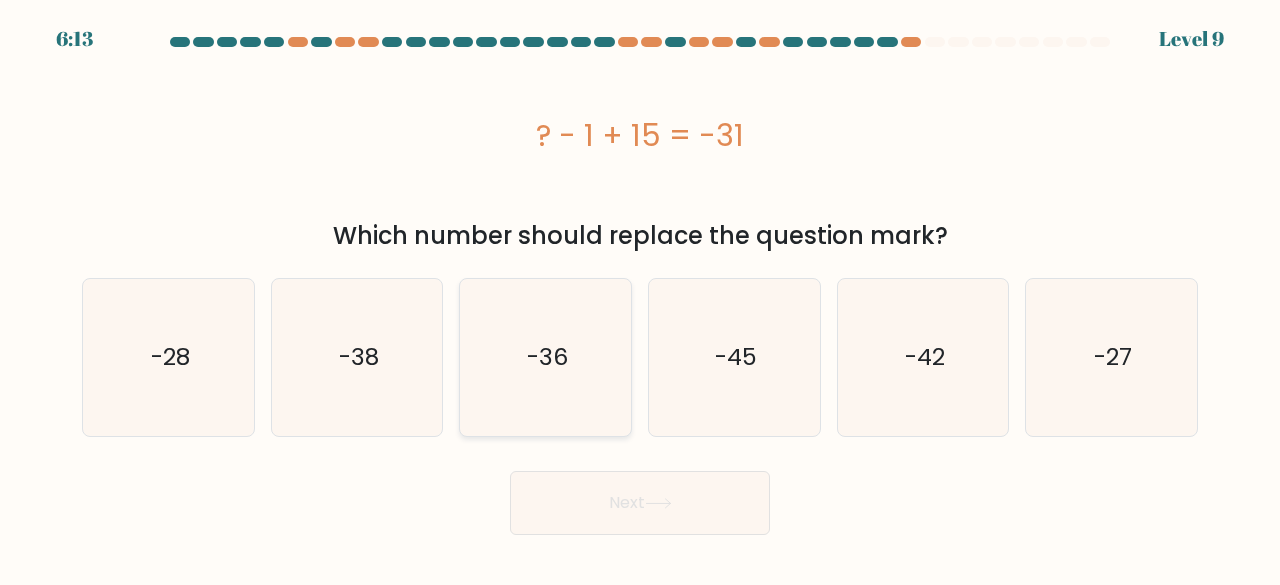 click on "-36" at bounding box center [547, 357] 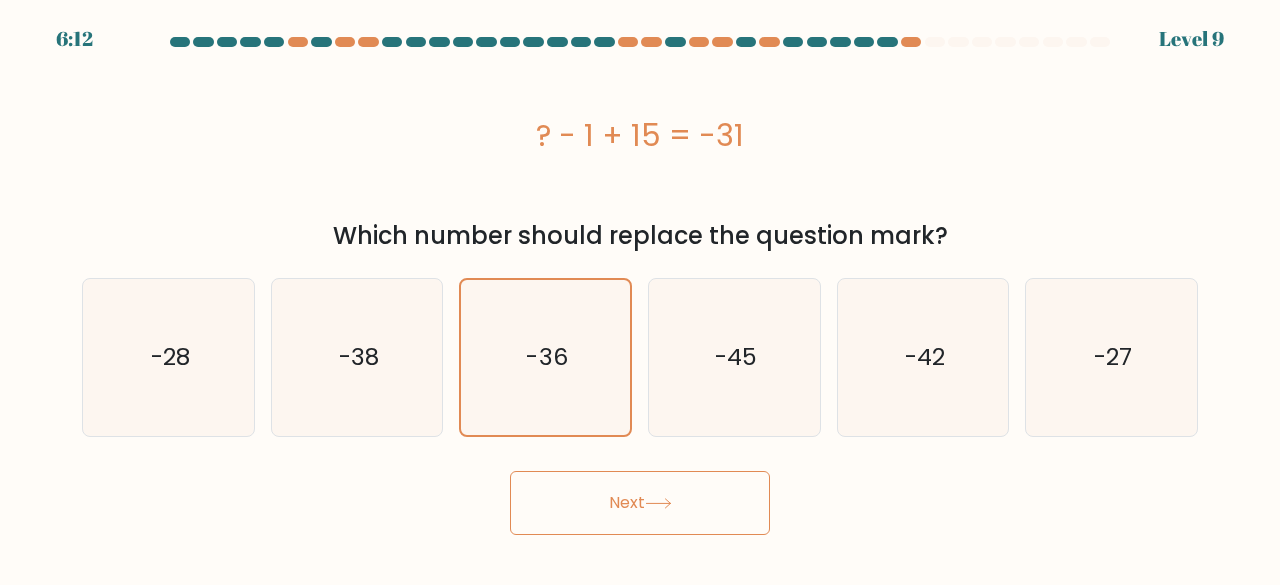 click on "Next" at bounding box center [640, 503] 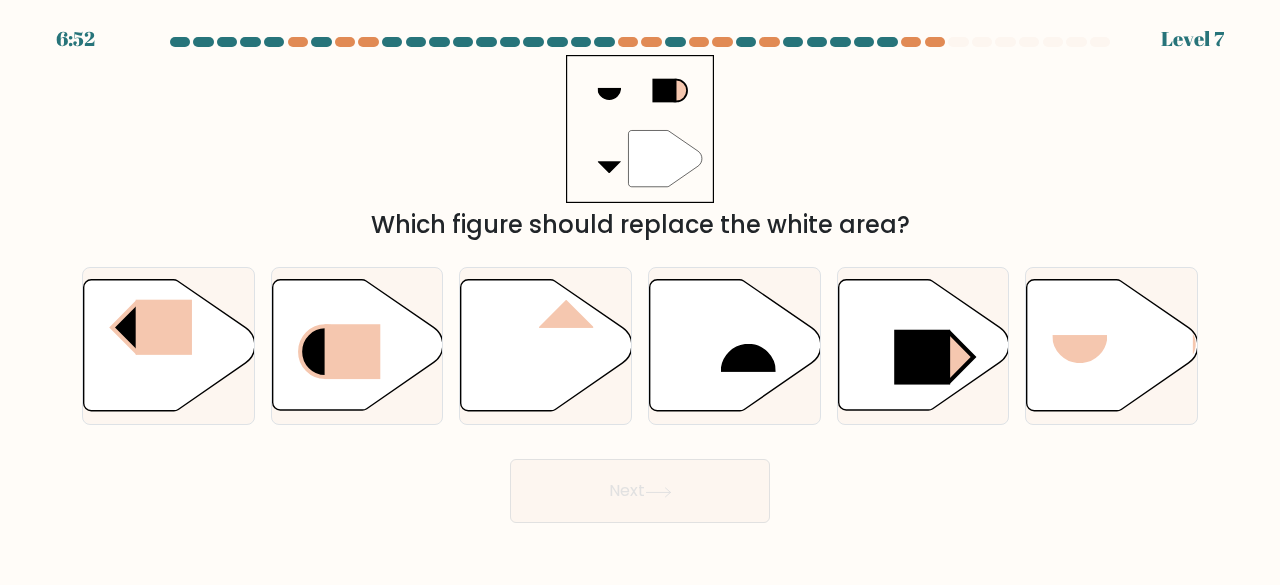 click on "e." at bounding box center (923, 346) 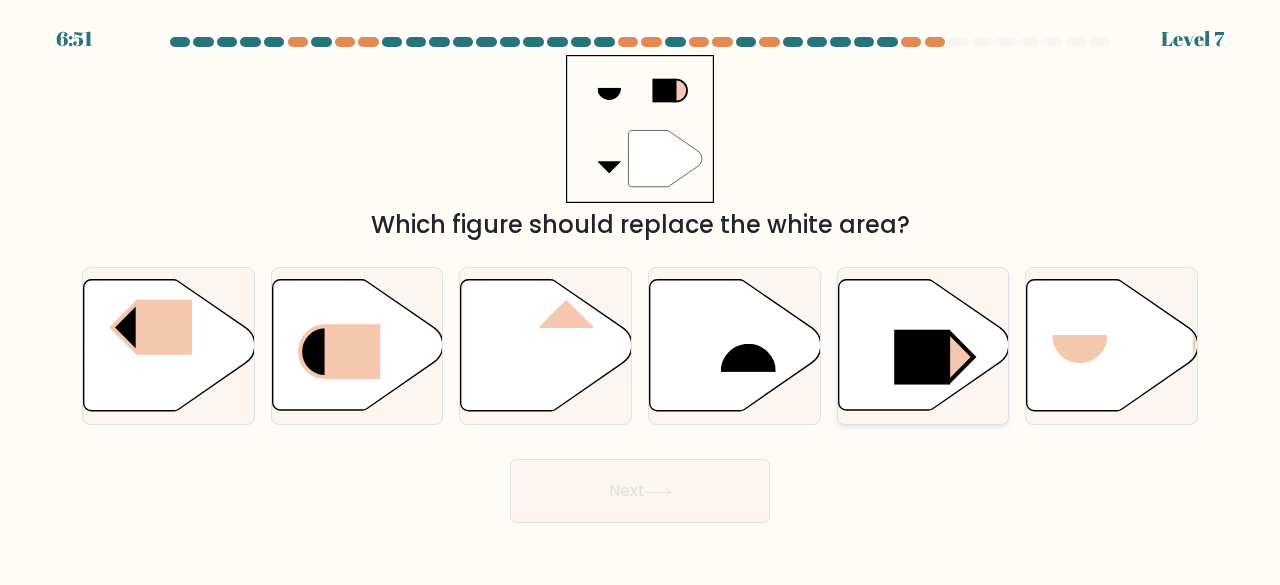 click at bounding box center [923, 345] 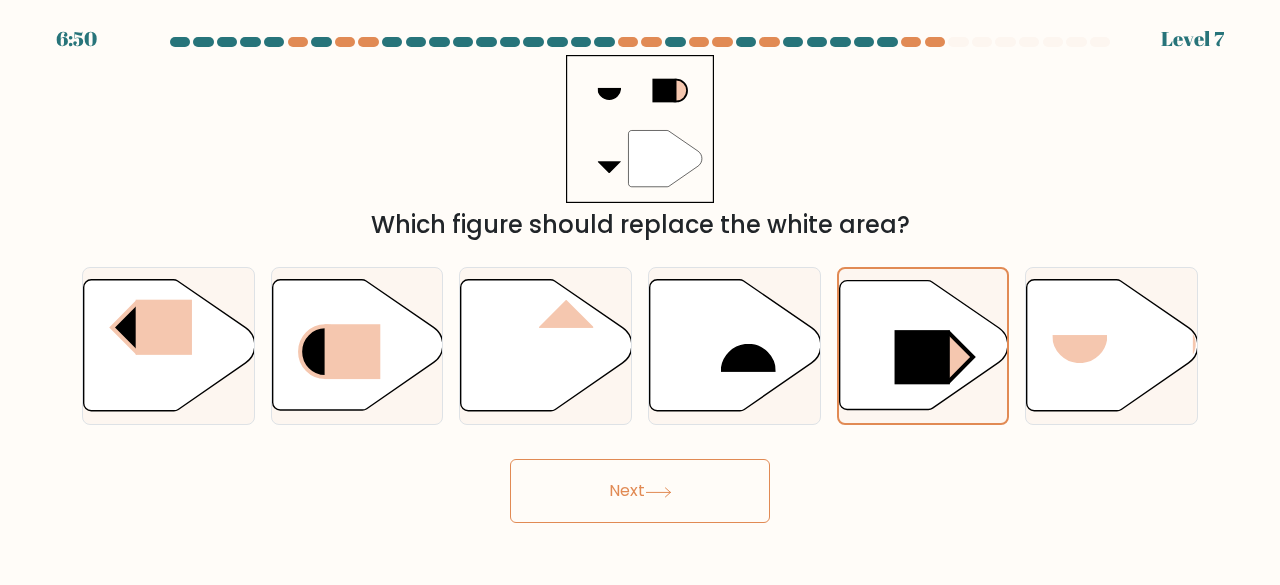 click at bounding box center (658, 492) 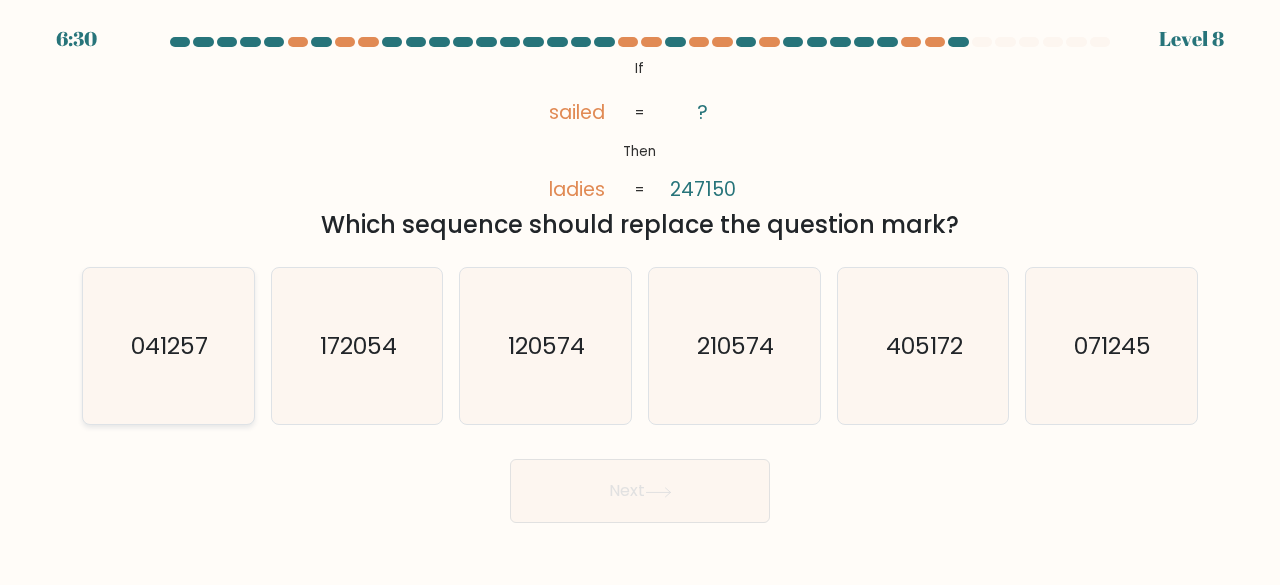 click on "041257" at bounding box center [168, 346] 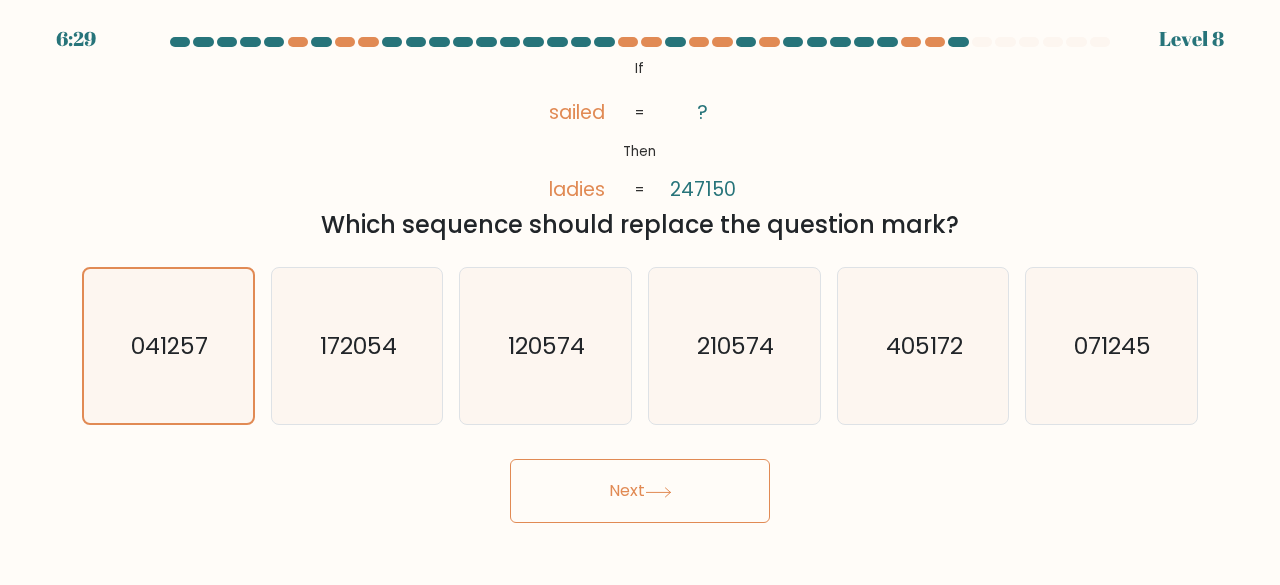 click on "Next" at bounding box center [640, 491] 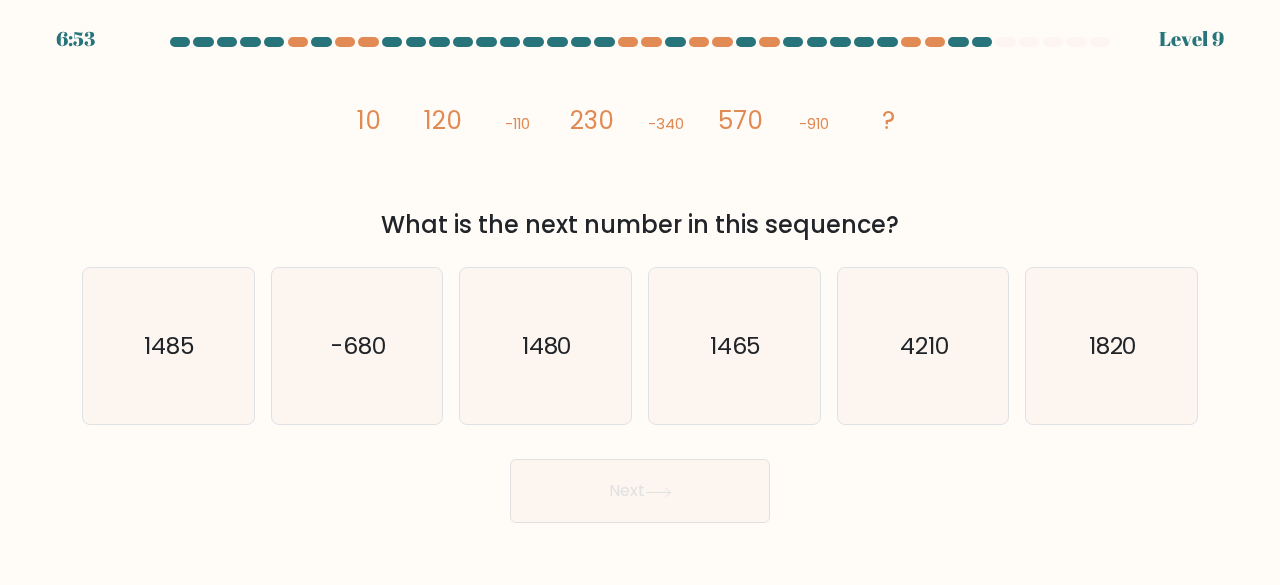 drag, startPoint x: 453, startPoint y: 470, endPoint x: 463, endPoint y: 463, distance: 12.206555 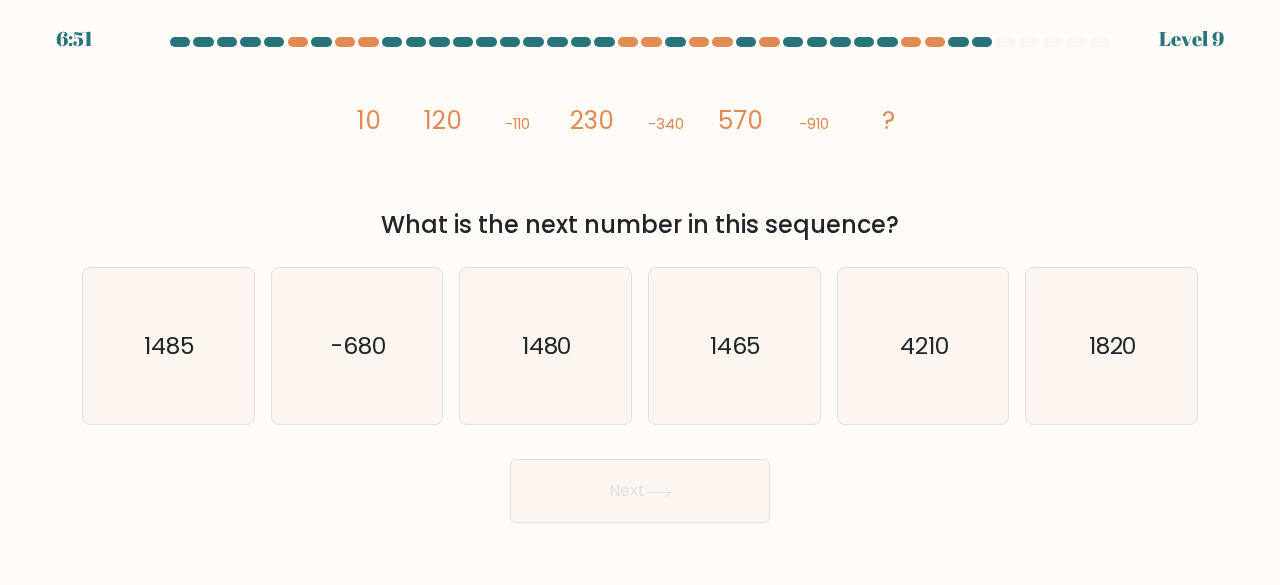 drag, startPoint x: 463, startPoint y: 463, endPoint x: 324, endPoint y: 450, distance: 139.60658 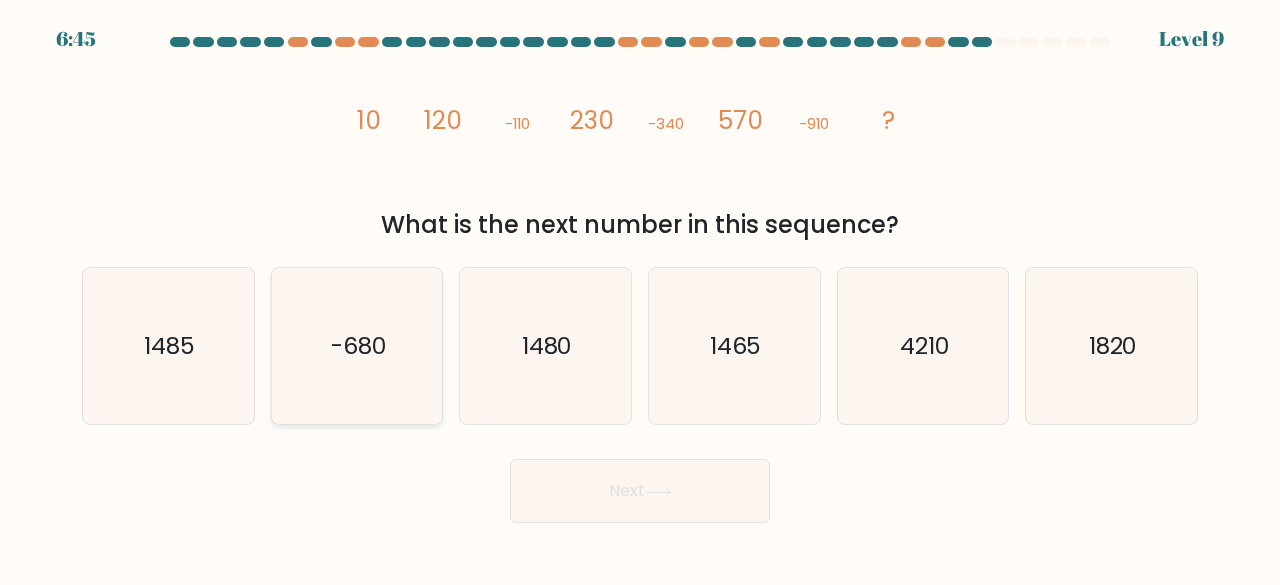 click on "-680" at bounding box center (357, 346) 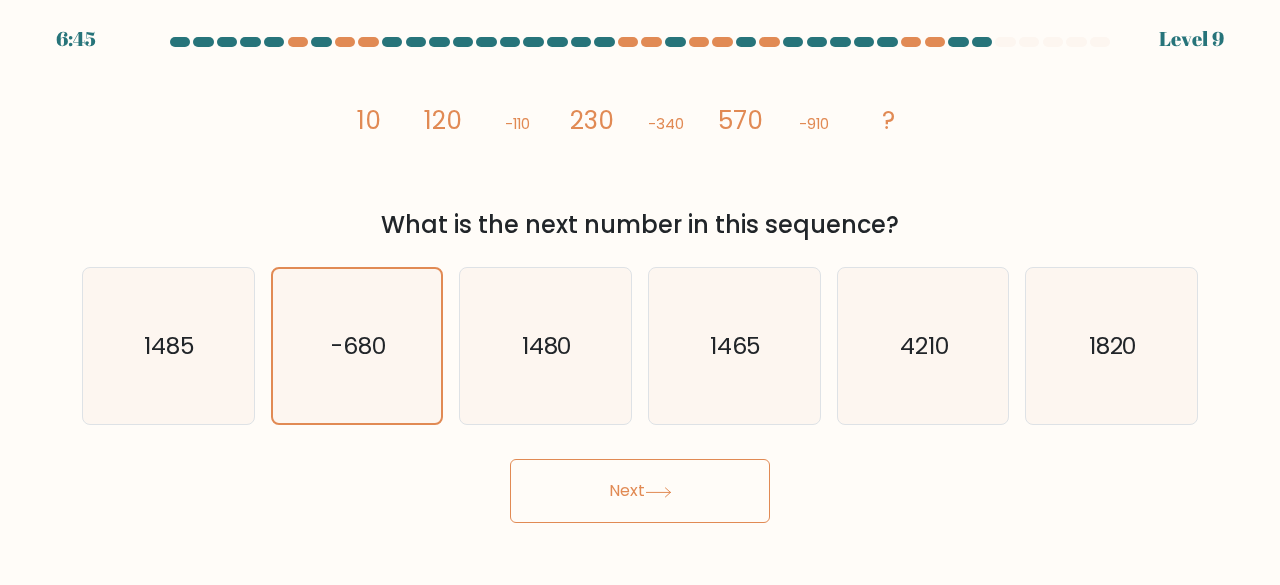 click on "Next" at bounding box center (640, 491) 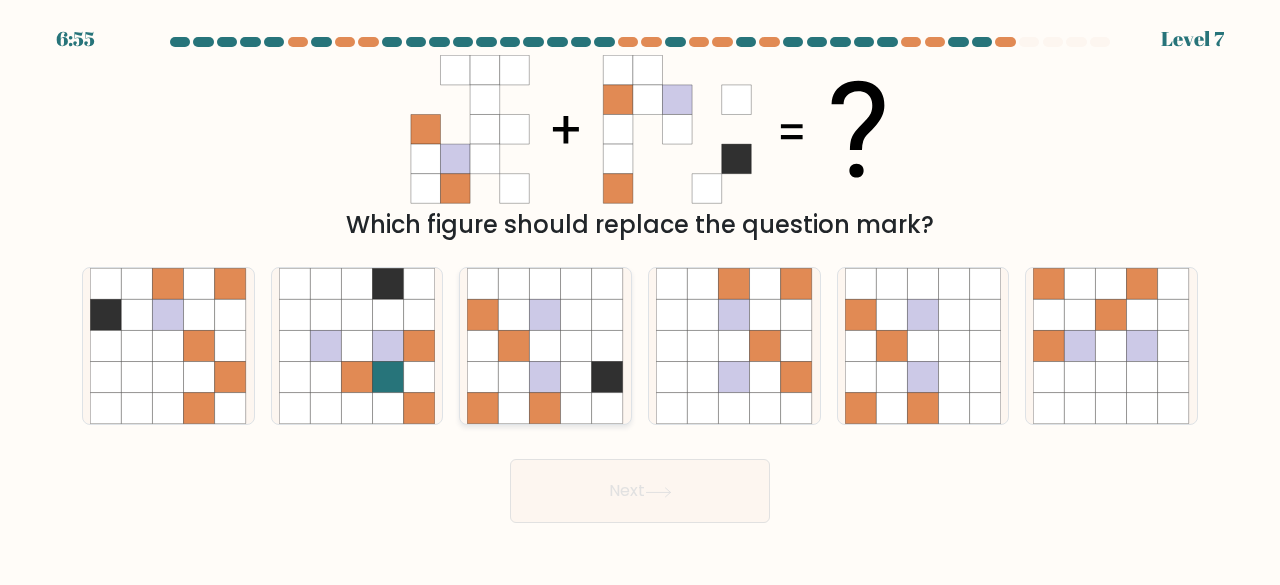 click at bounding box center [514, 408] 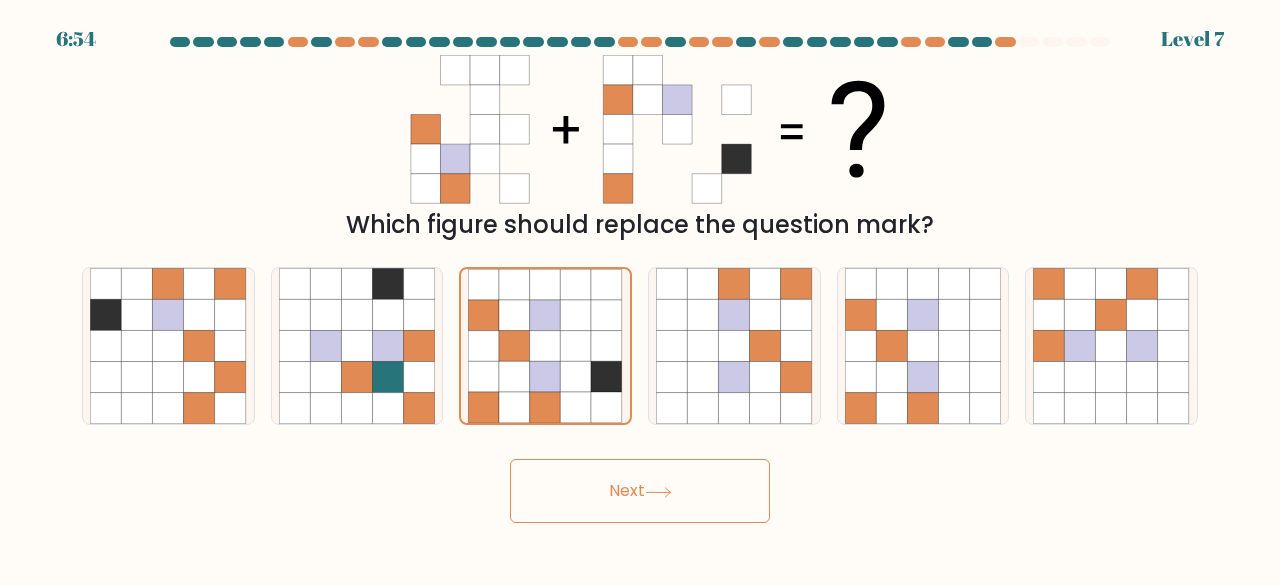 click on "Next" at bounding box center [640, 491] 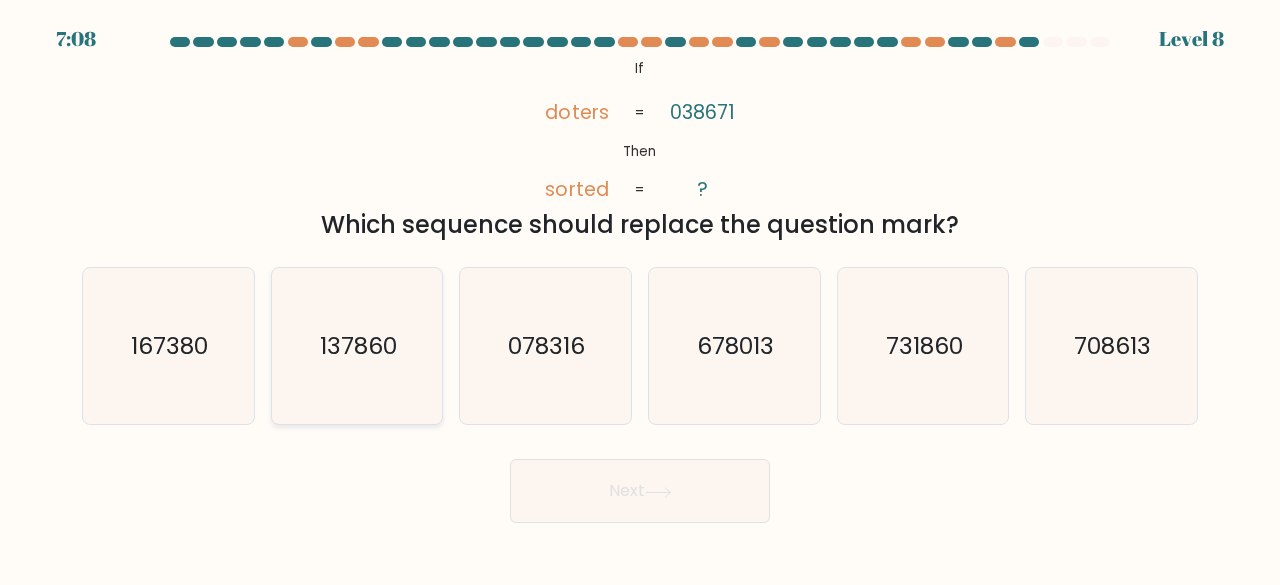 click on "137860" at bounding box center (357, 346) 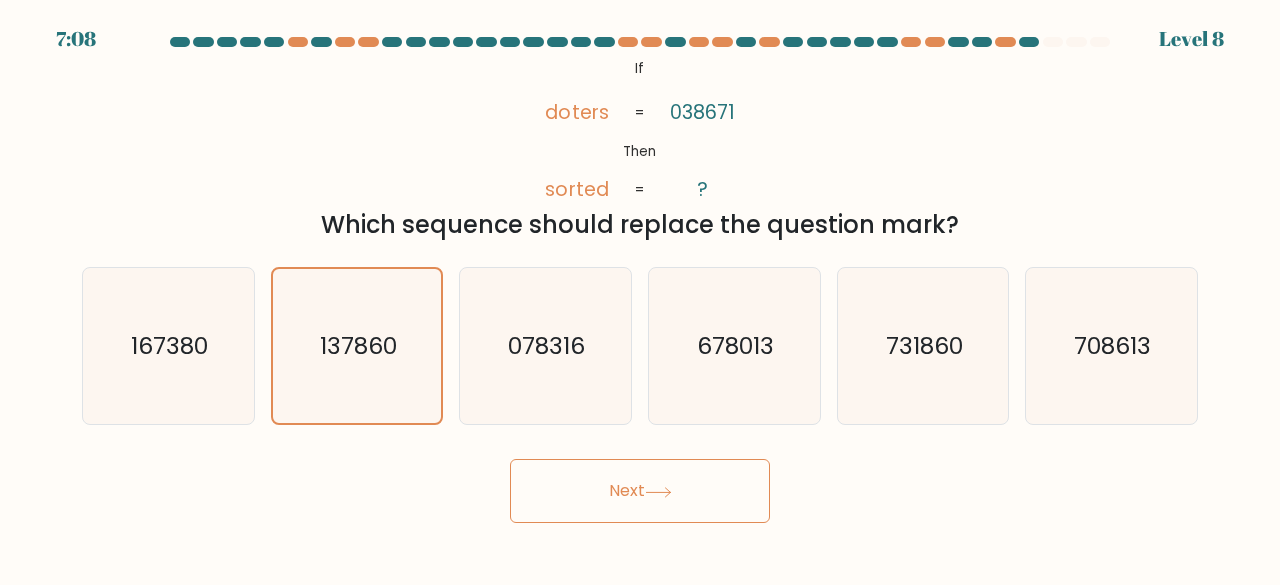 click on "Next" at bounding box center [640, 491] 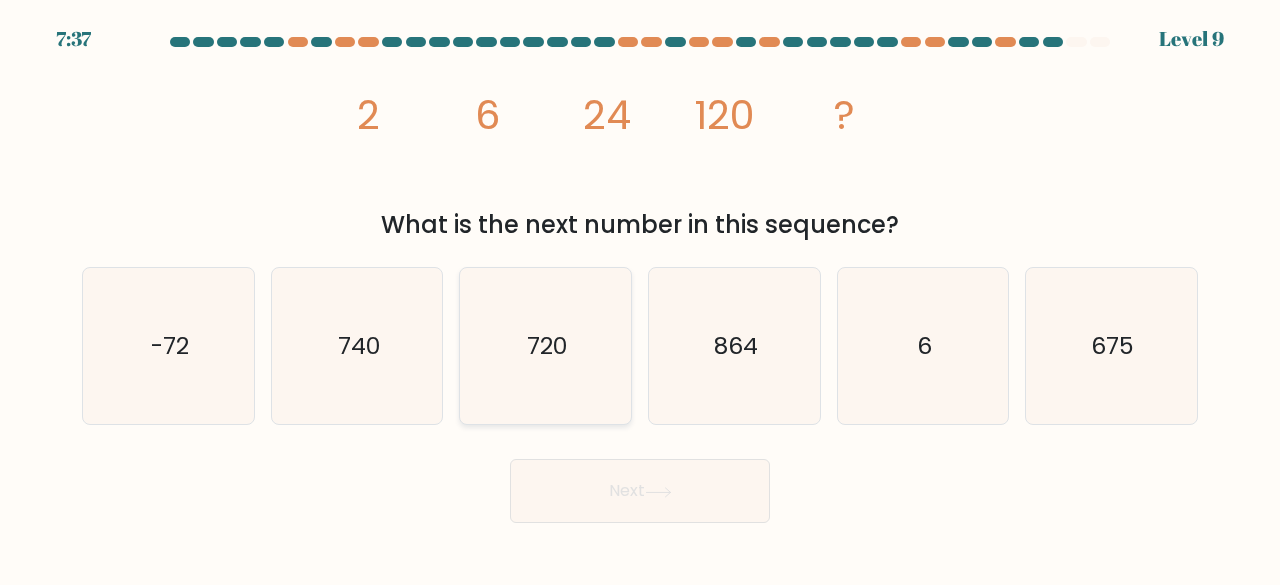 click on "720" at bounding box center [545, 346] 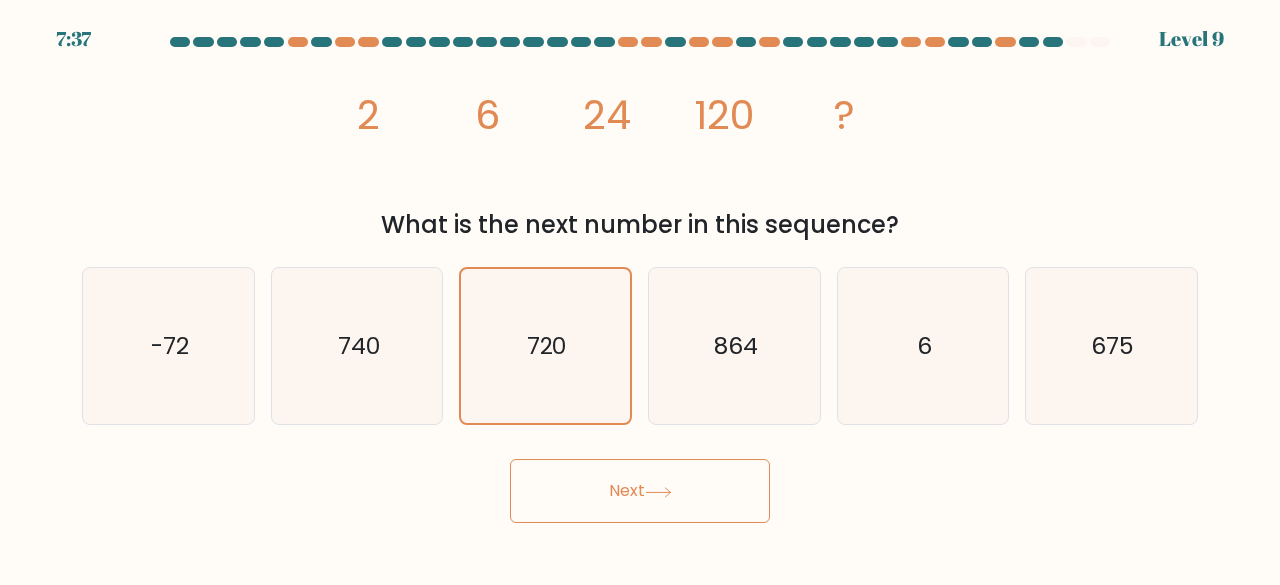 click on "Next" at bounding box center (640, 491) 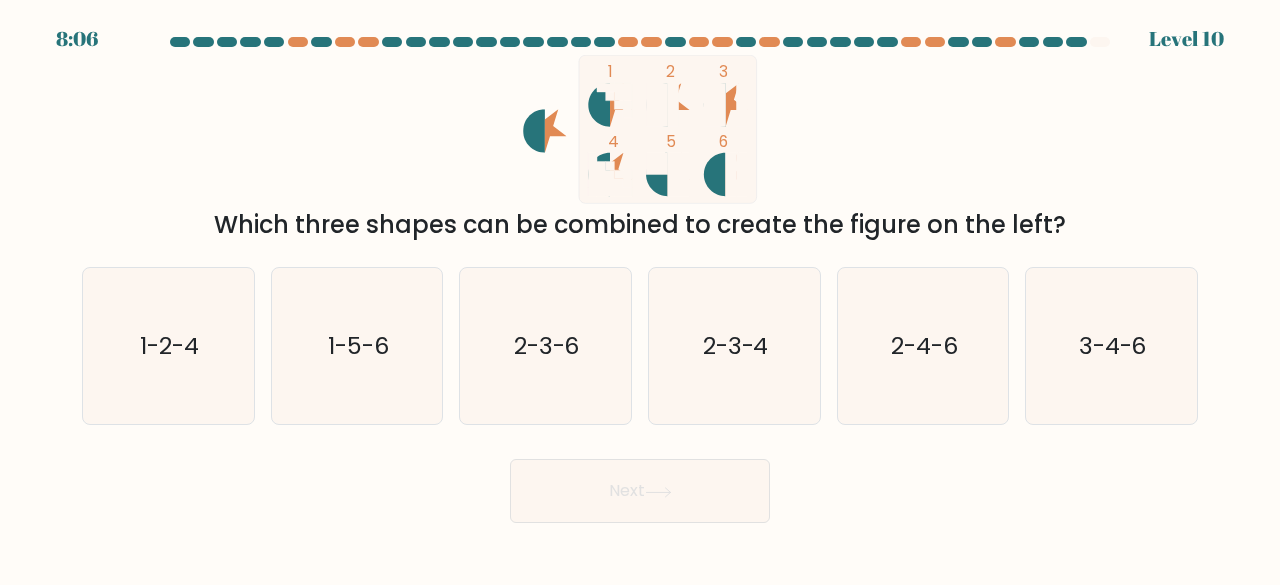 drag, startPoint x: 569, startPoint y: 402, endPoint x: 570, endPoint y: 457, distance: 55.00909 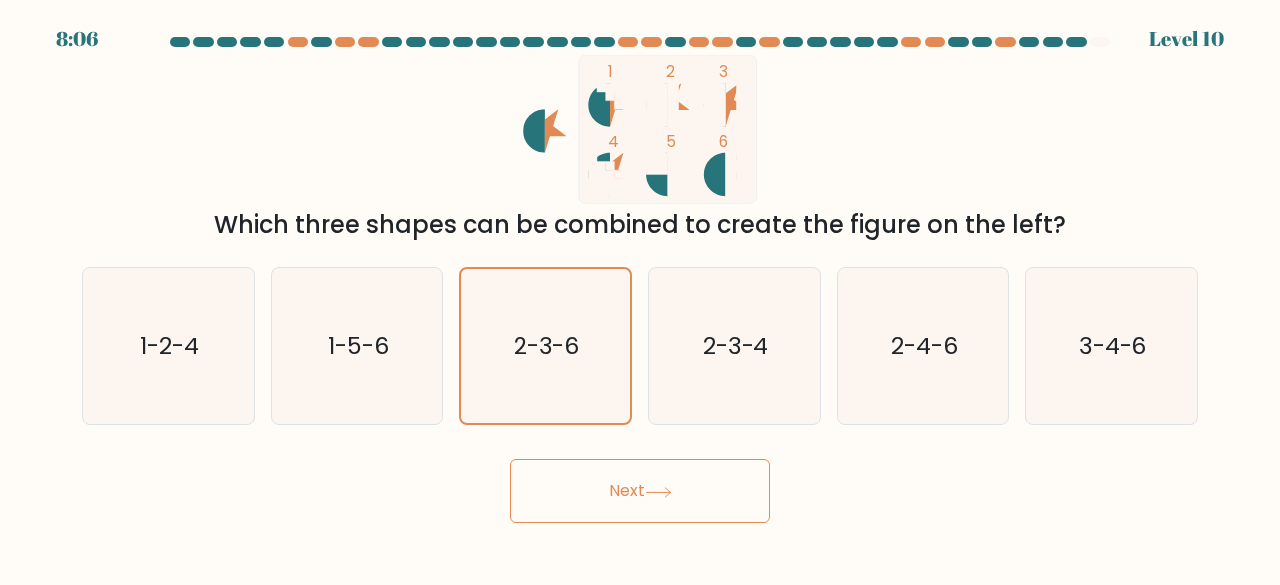 click on "Next" at bounding box center [640, 491] 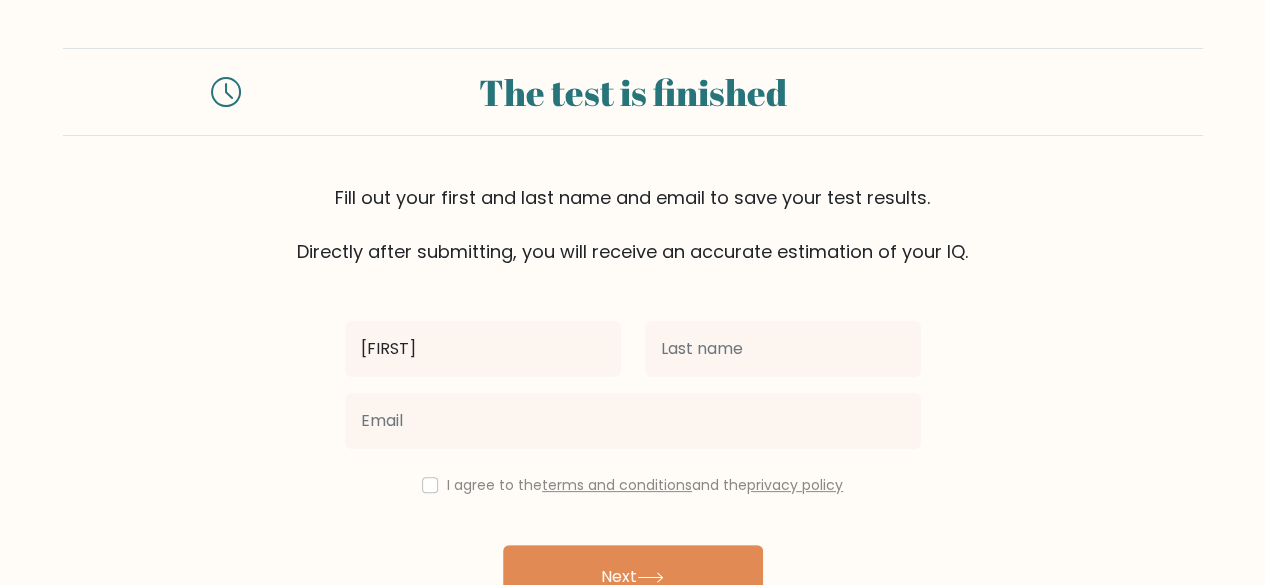 type on "[FIRST]" 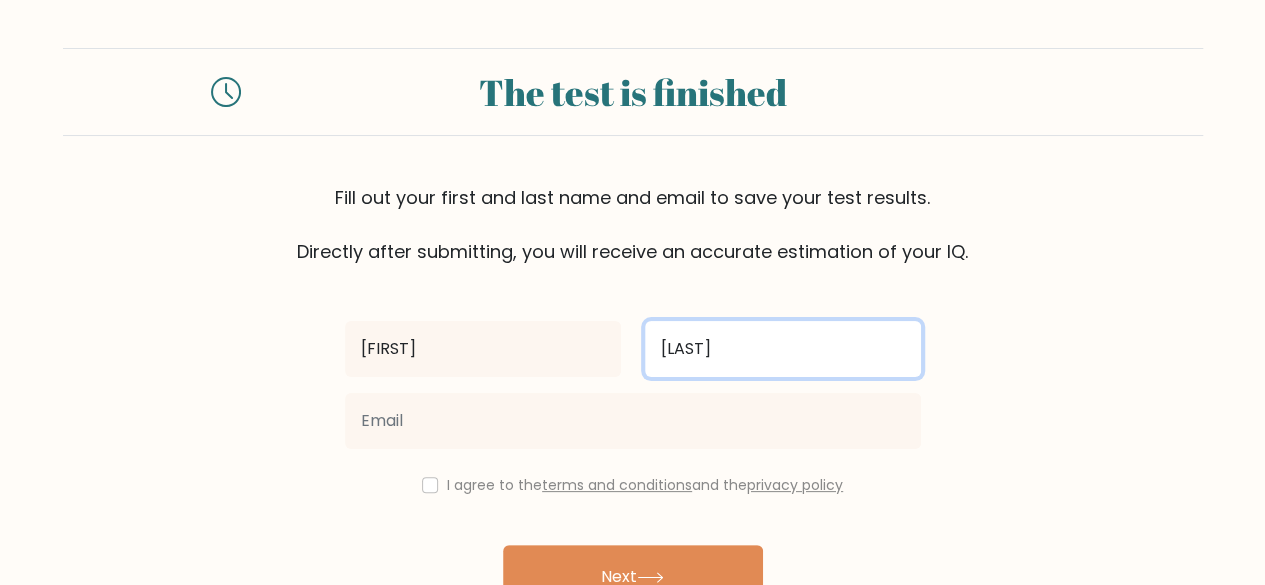 type on "[LAST]" 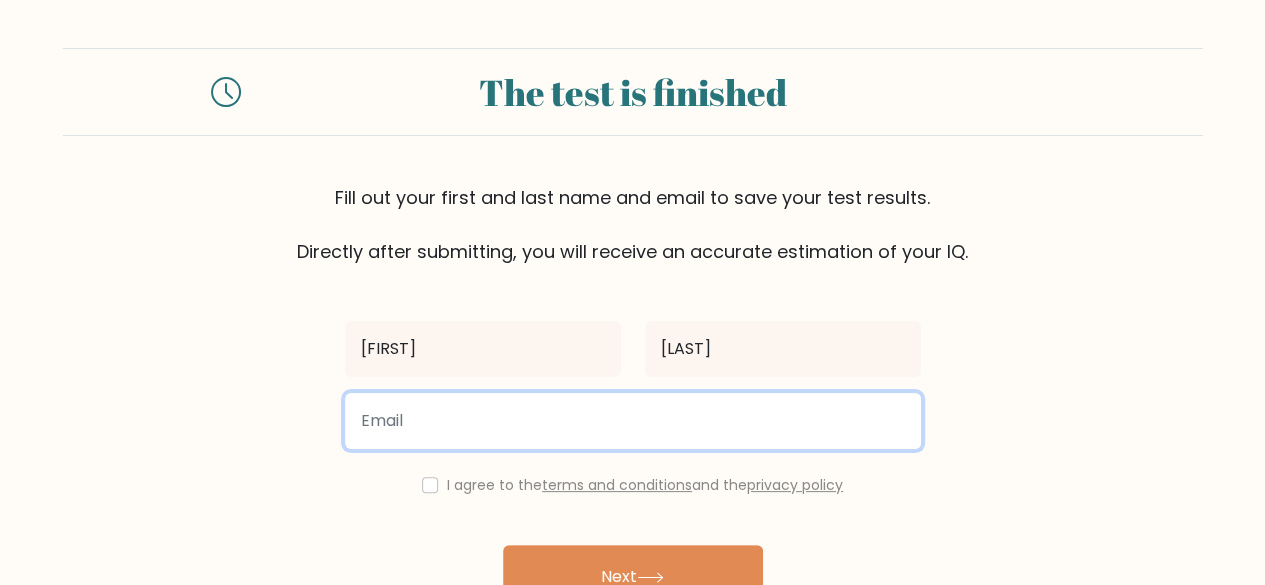 click at bounding box center (633, 421) 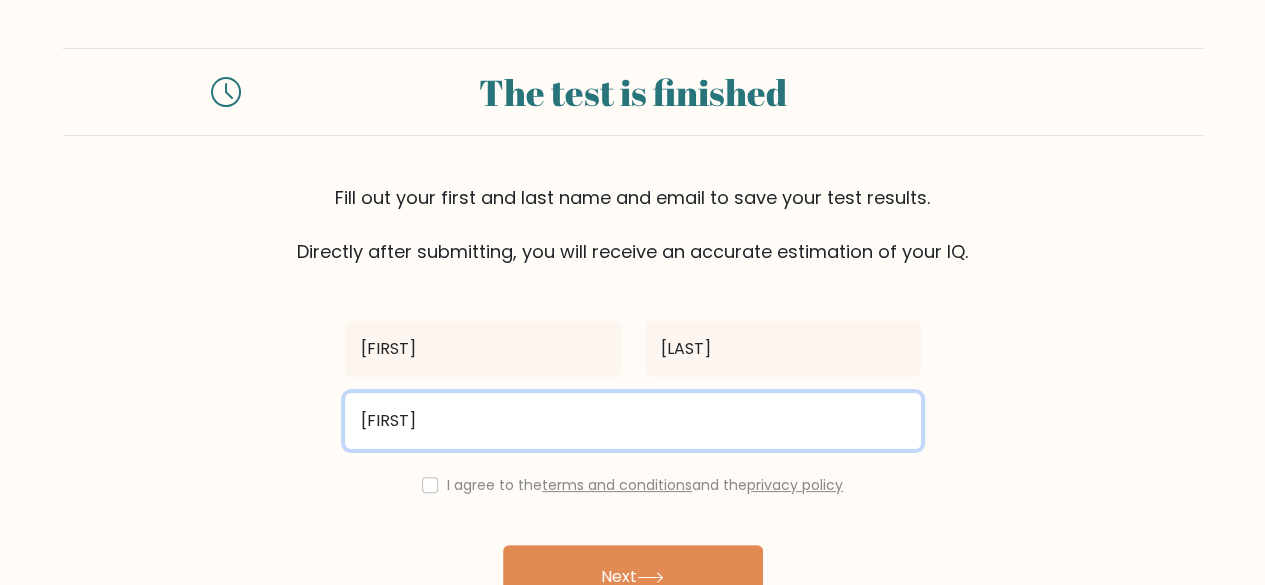 type on "ethantylerhubbard@gmail.com" 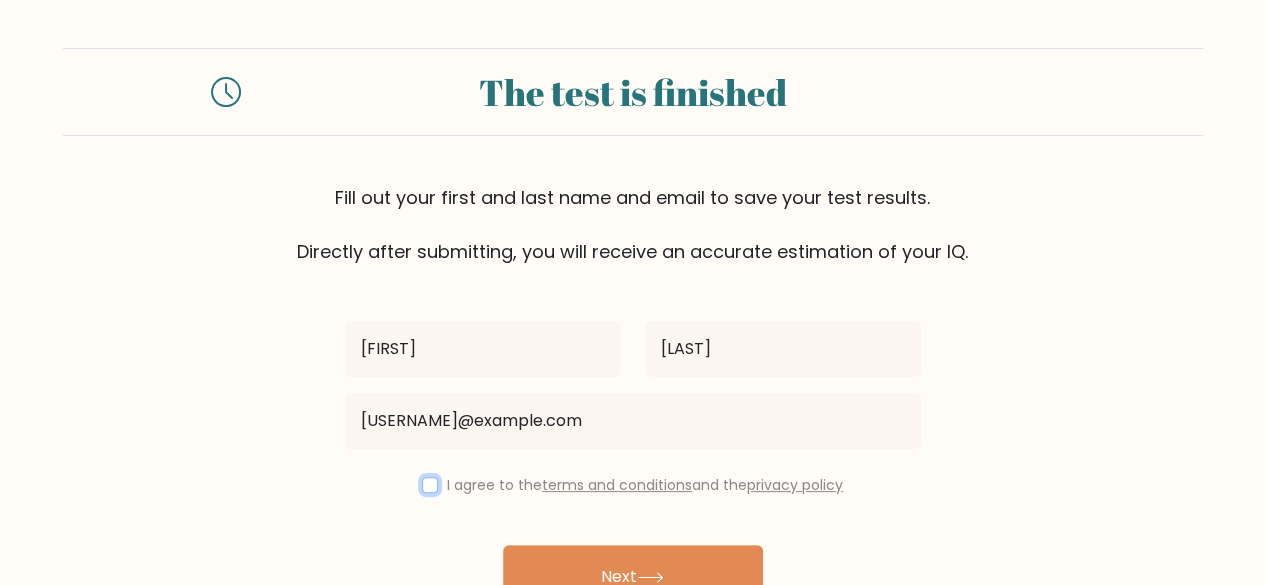 click at bounding box center (430, 485) 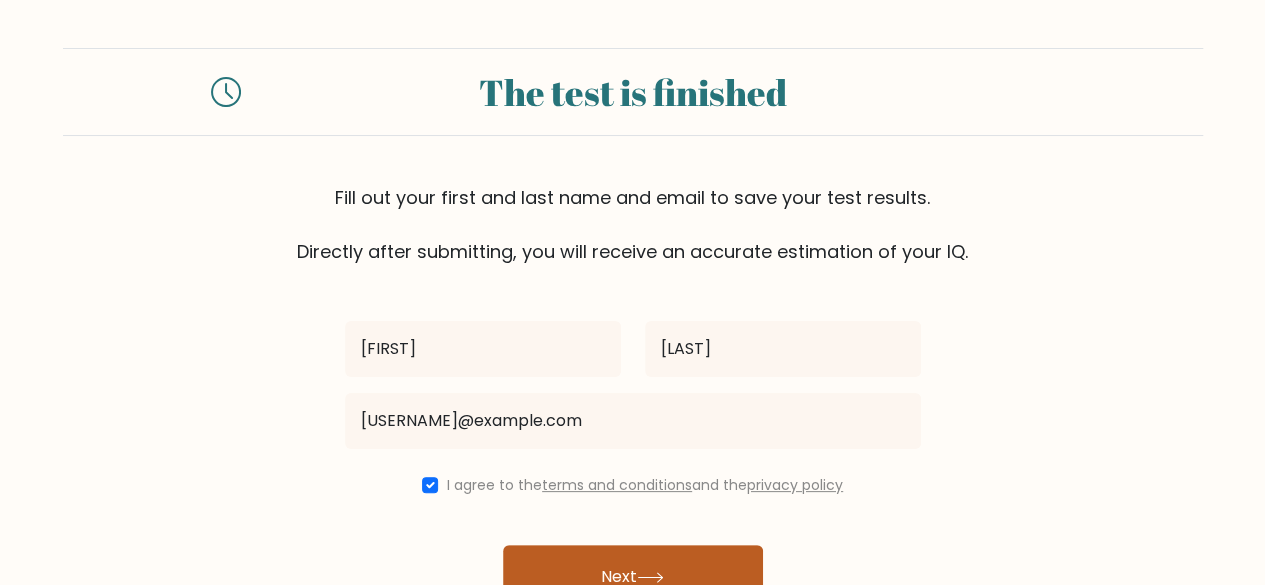 click on "Next" at bounding box center (633, 577) 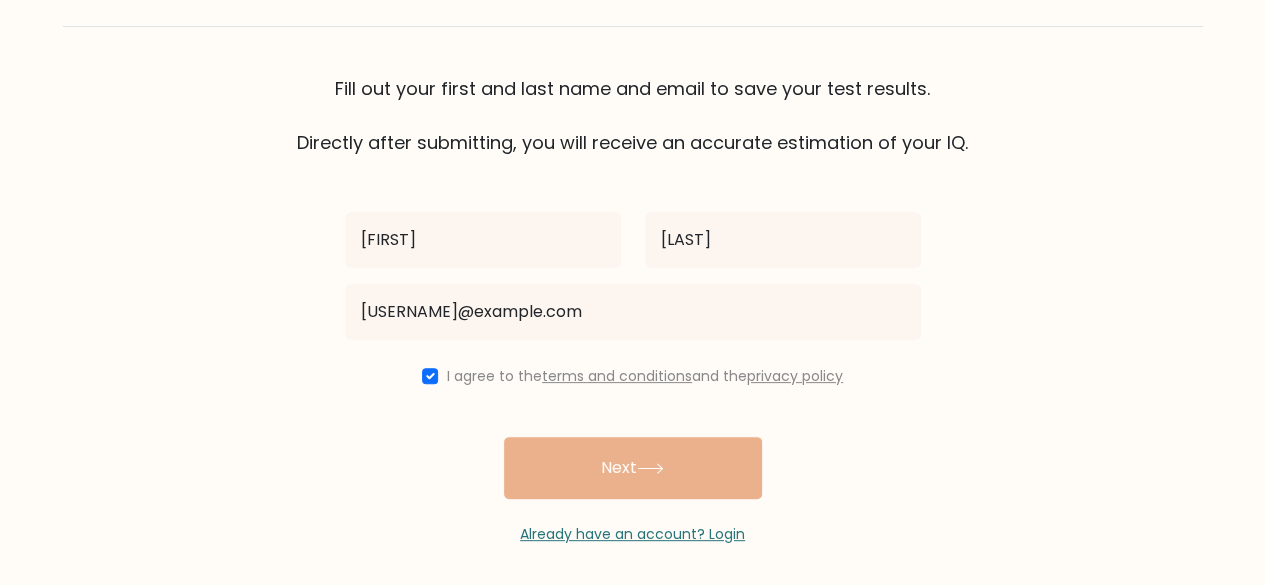 scroll, scrollTop: 115, scrollLeft: 0, axis: vertical 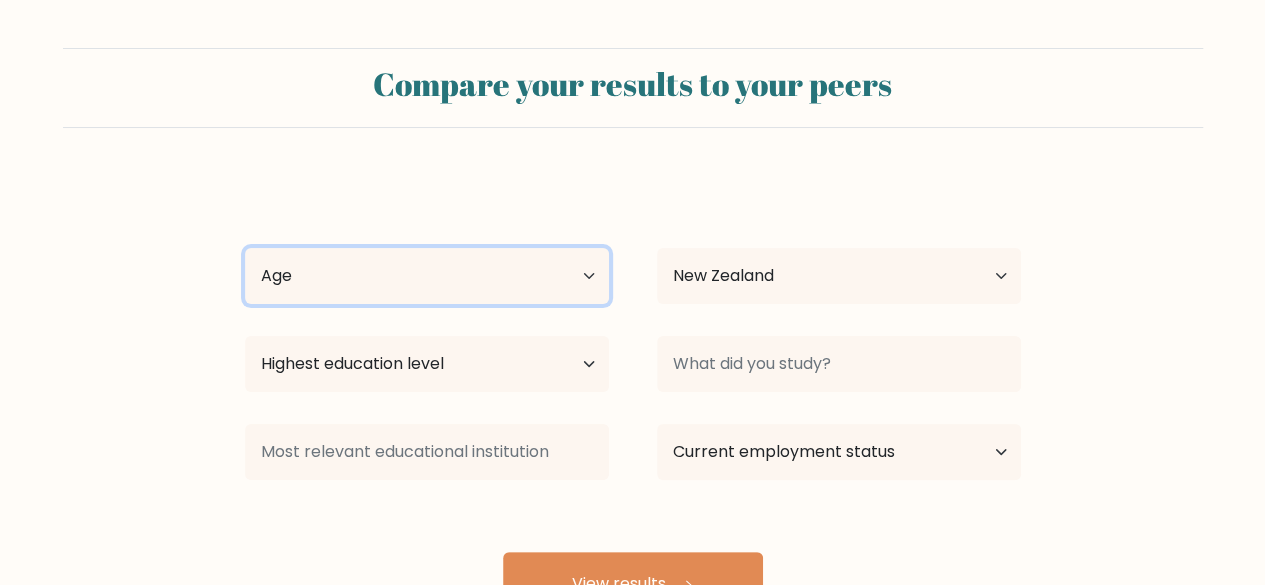 click on "Age
Under 18 years old
18-24 years old
25-34 years old
35-44 years old
45-54 years old
55-64 years old
65 years old and above" at bounding box center [427, 276] 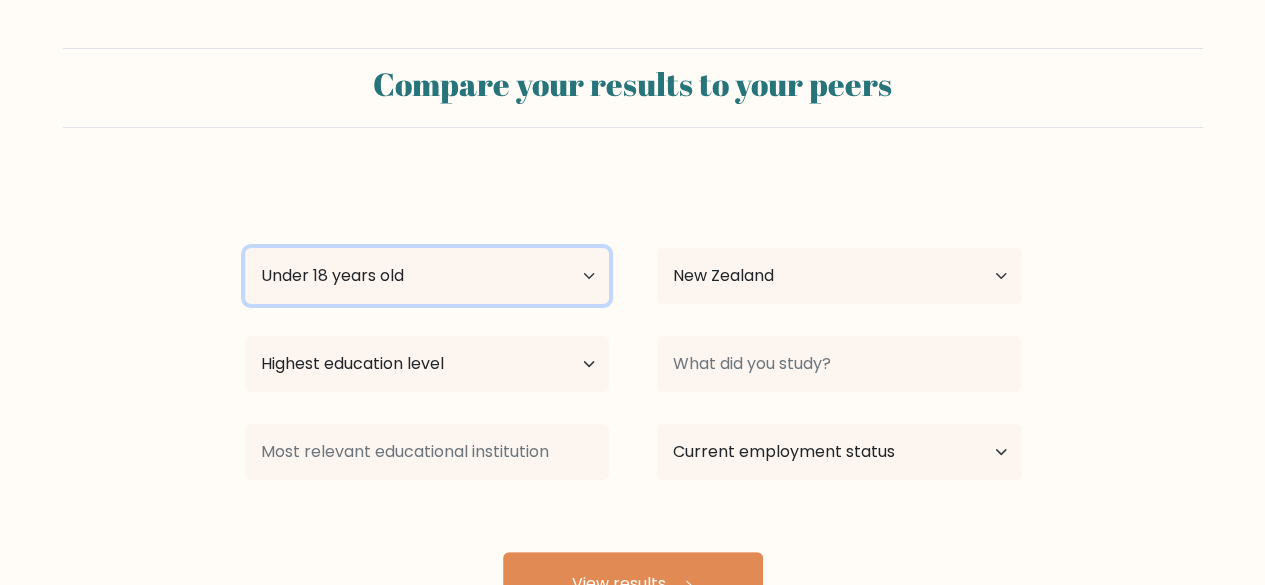 click on "Age
Under 18 years old
18-24 years old
25-34 years old
35-44 years old
45-54 years old
55-64 years old
65 years old and above" at bounding box center [427, 276] 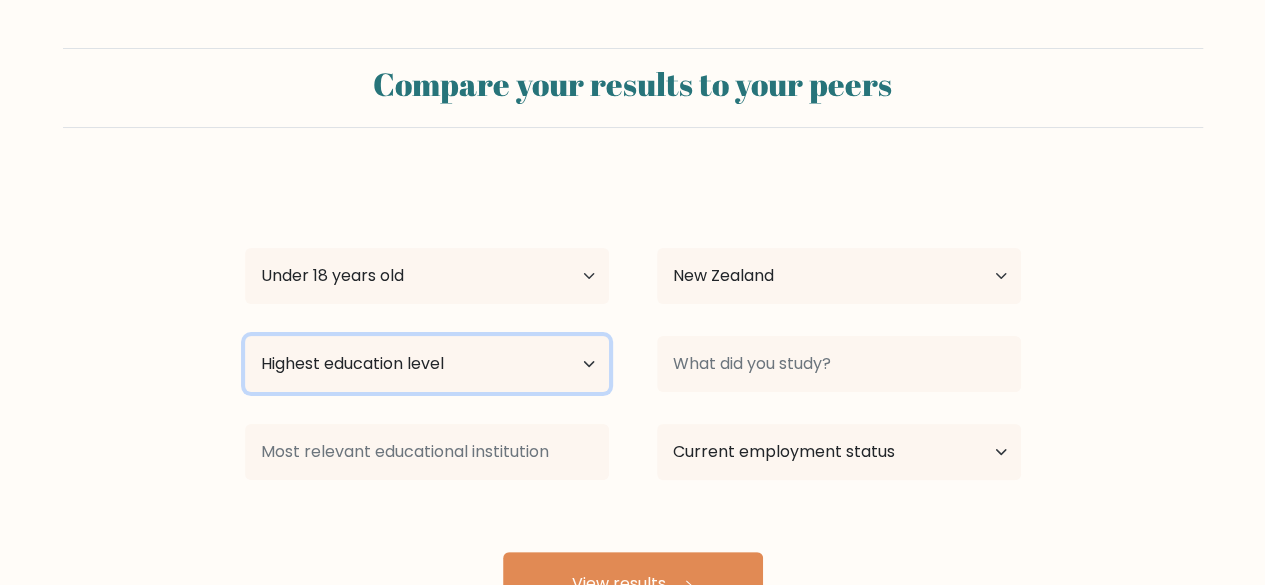 click on "Highest education level
No schooling
Primary
Lower Secondary
Upper Secondary
Occupation Specific
Bachelor's degree
Master's degree
Doctoral degree" at bounding box center [427, 364] 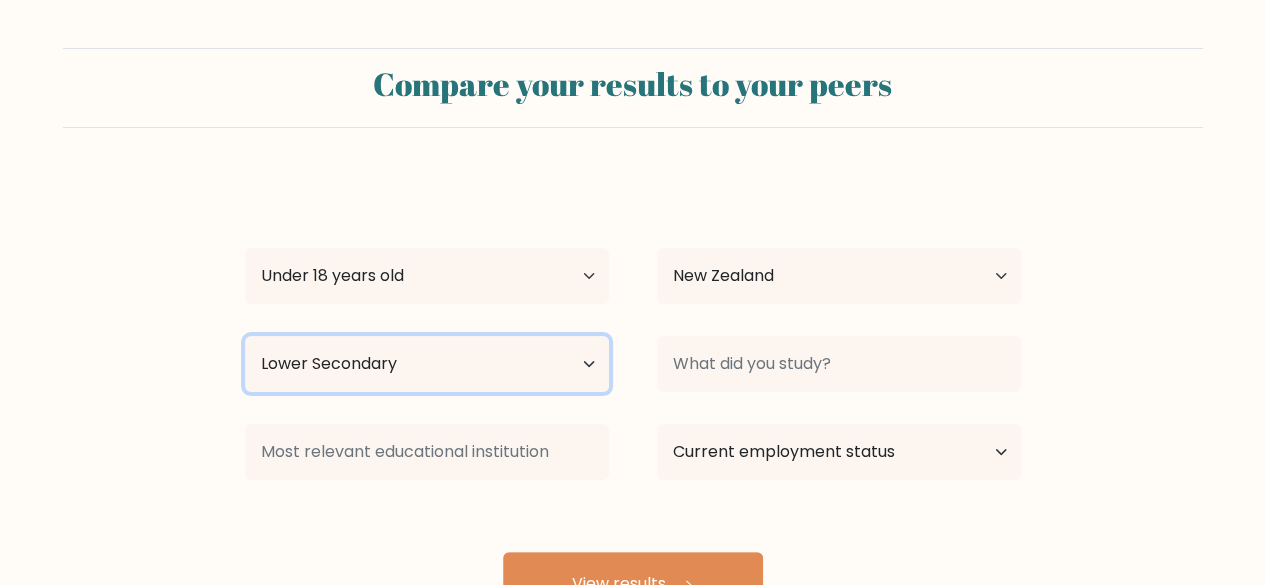 click on "Highest education level
No schooling
Primary
Lower Secondary
Upper Secondary
Occupation Specific
Bachelor's degree
Master's degree
Doctoral degree" at bounding box center [427, 364] 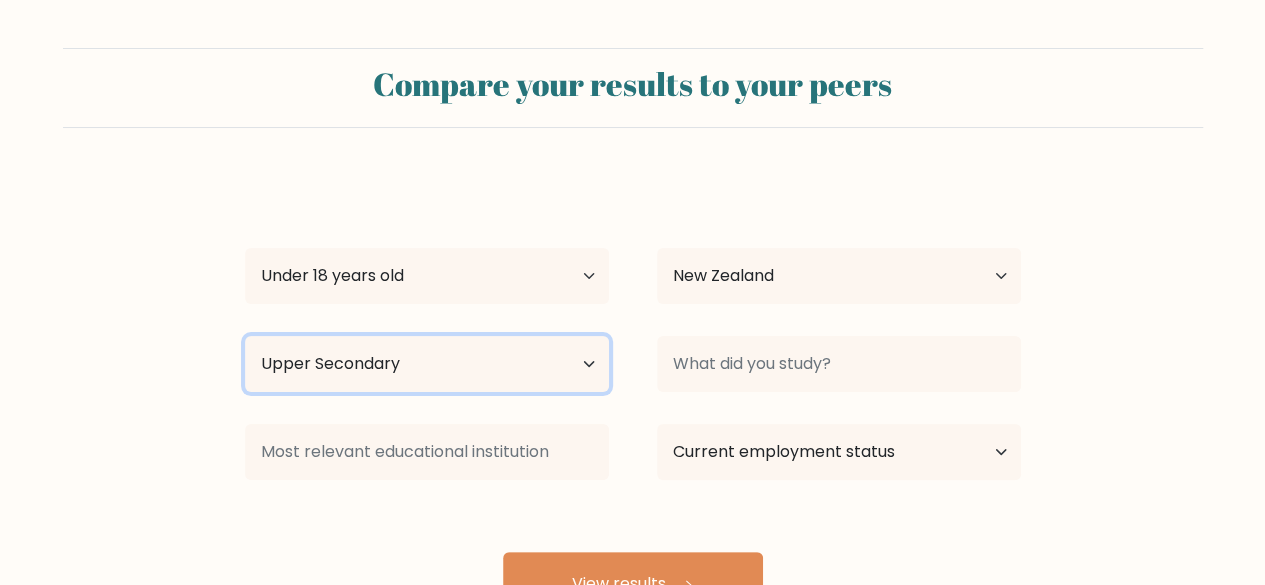 click on "Highest education level
No schooling
Primary
Lower Secondary
Upper Secondary
Occupation Specific
Bachelor's degree
Master's degree
Doctoral degree" at bounding box center (427, 364) 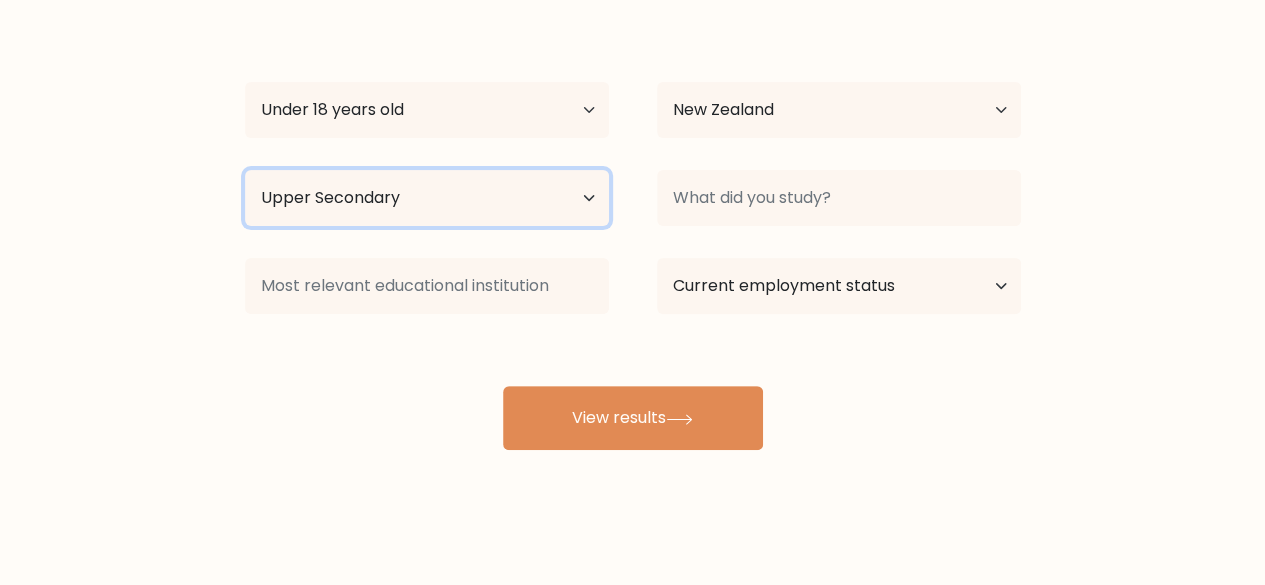 scroll, scrollTop: 166, scrollLeft: 0, axis: vertical 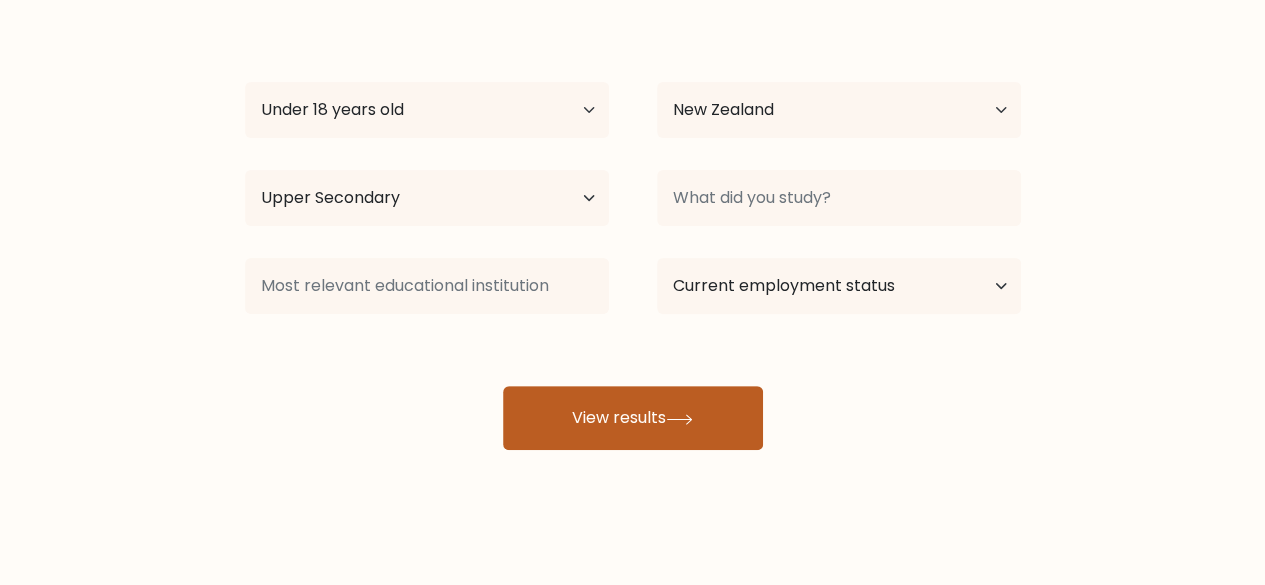 click at bounding box center [679, 419] 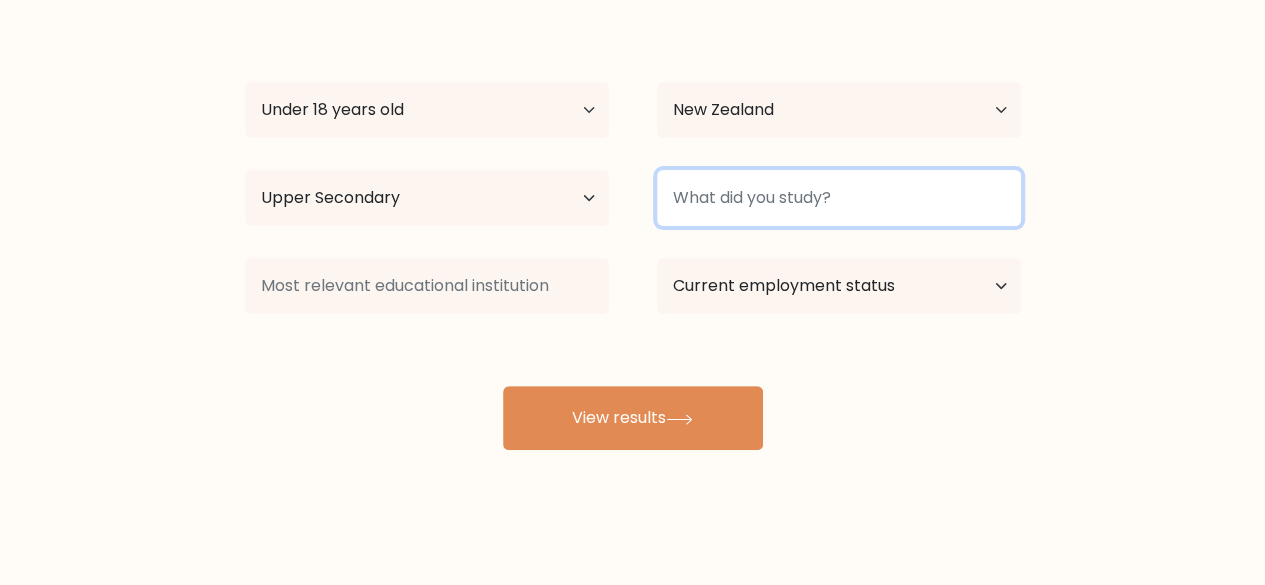 click at bounding box center (839, 198) 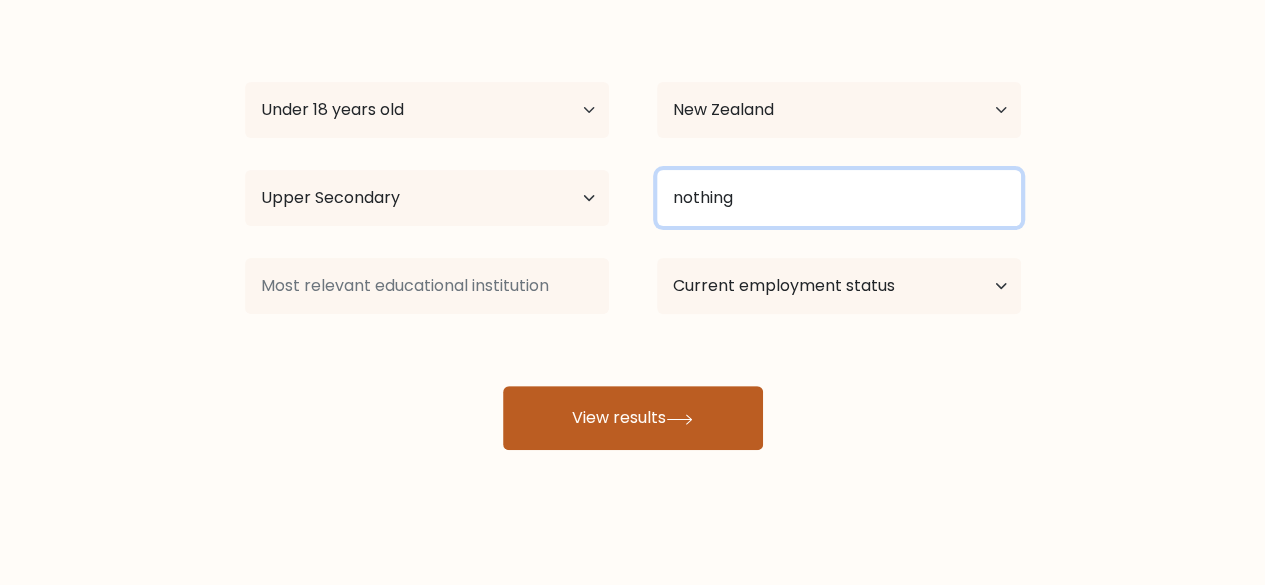 type on "nothing" 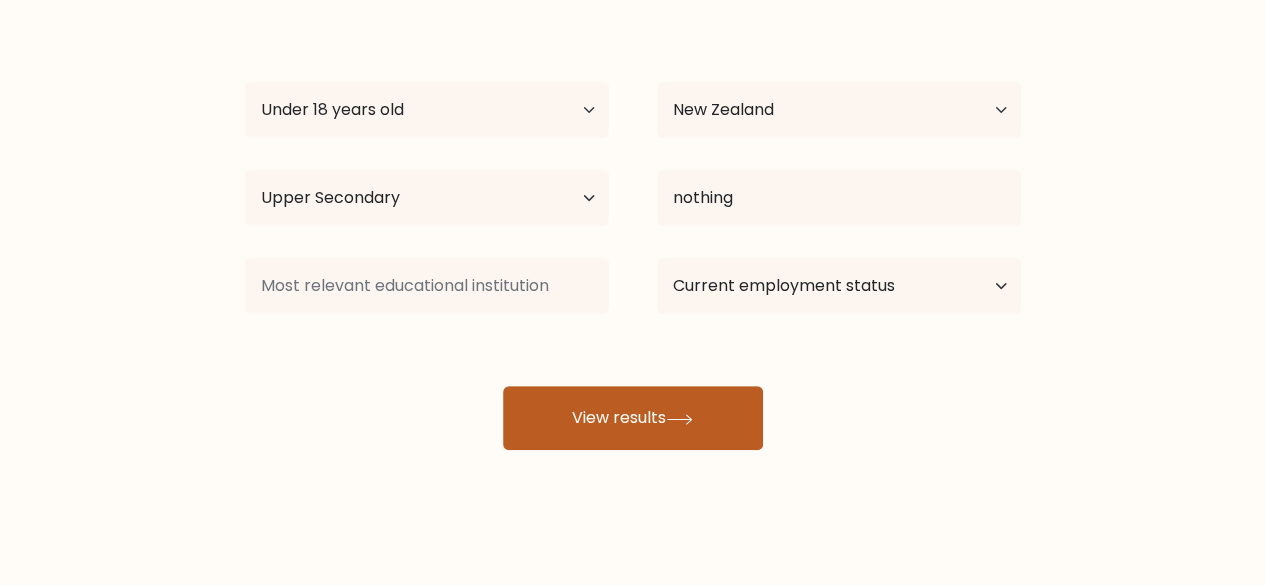 click at bounding box center (679, 419) 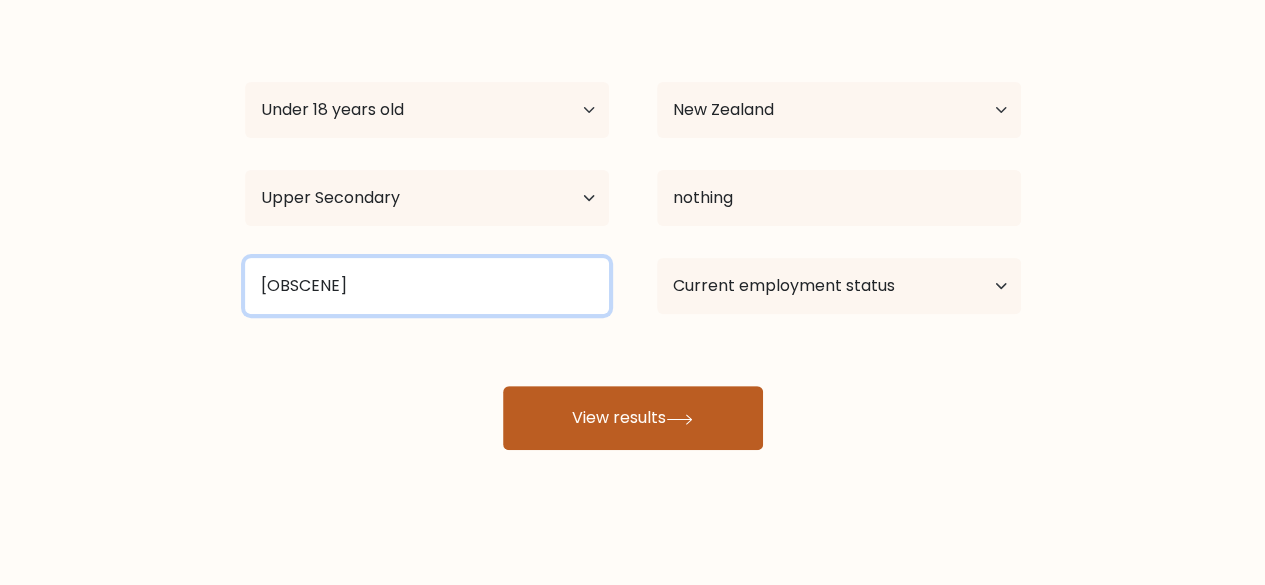 type on "fuckwit" 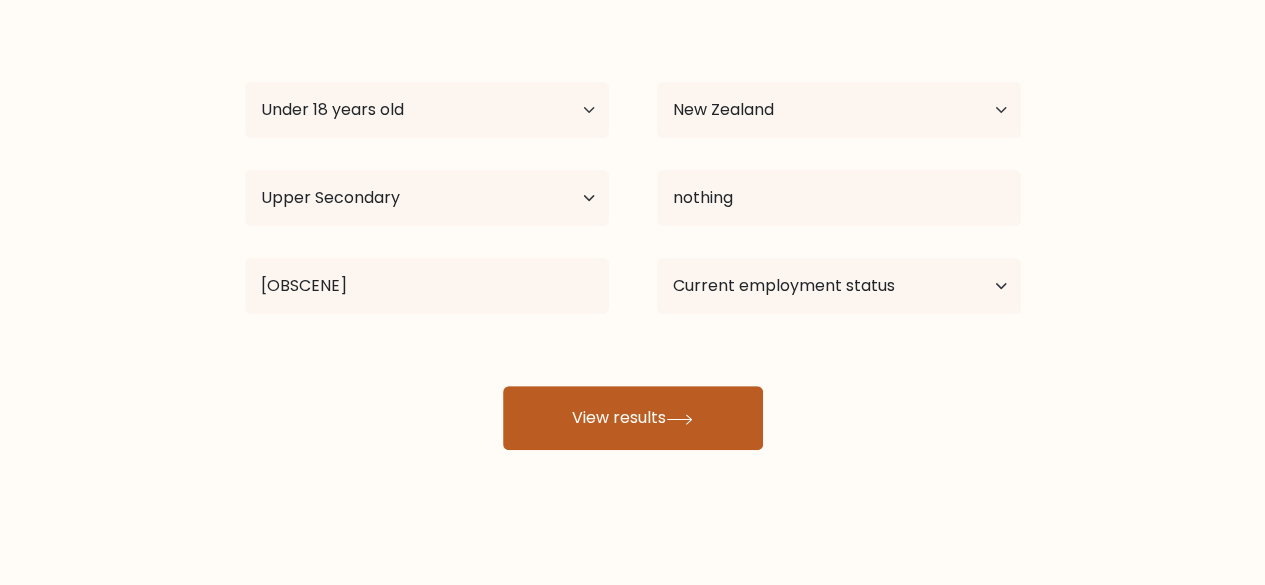 click on "View results" at bounding box center [633, 418] 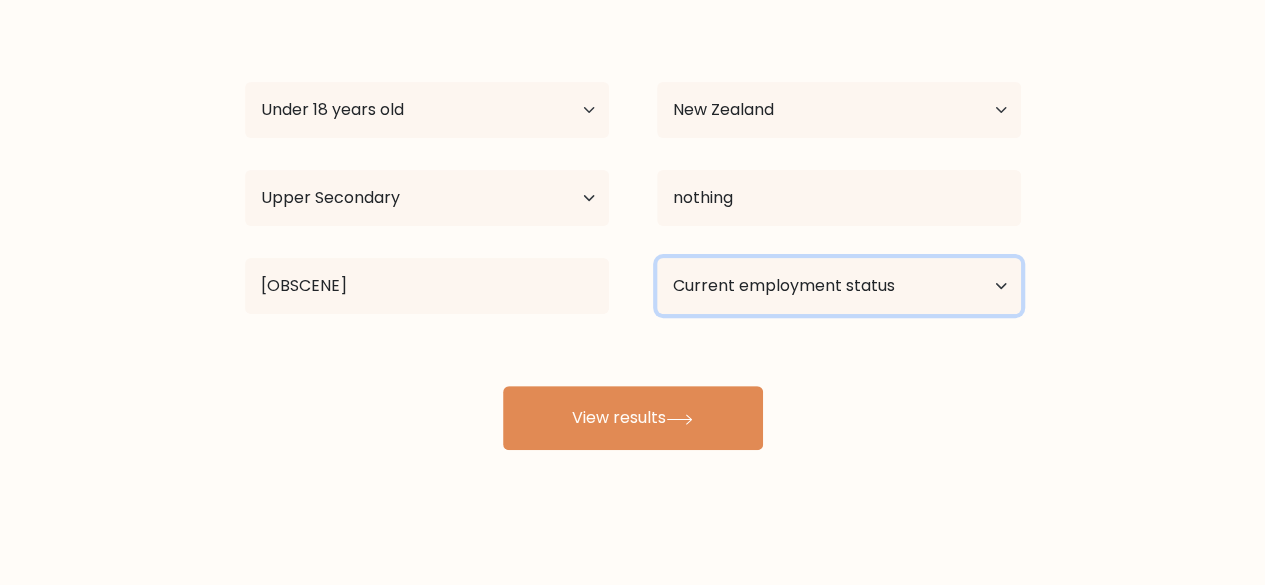 drag, startPoint x: 780, startPoint y: 311, endPoint x: 778, endPoint y: 294, distance: 17.117243 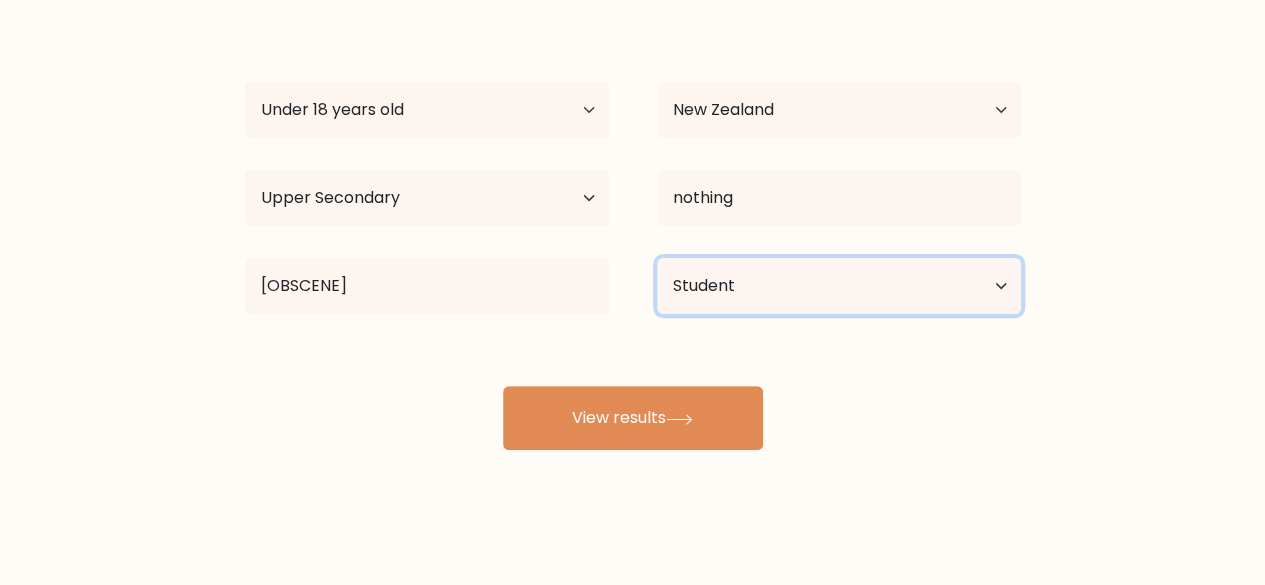 click on "Current employment status
Employed
Student
Retired
Other / prefer not to answer" at bounding box center [839, 286] 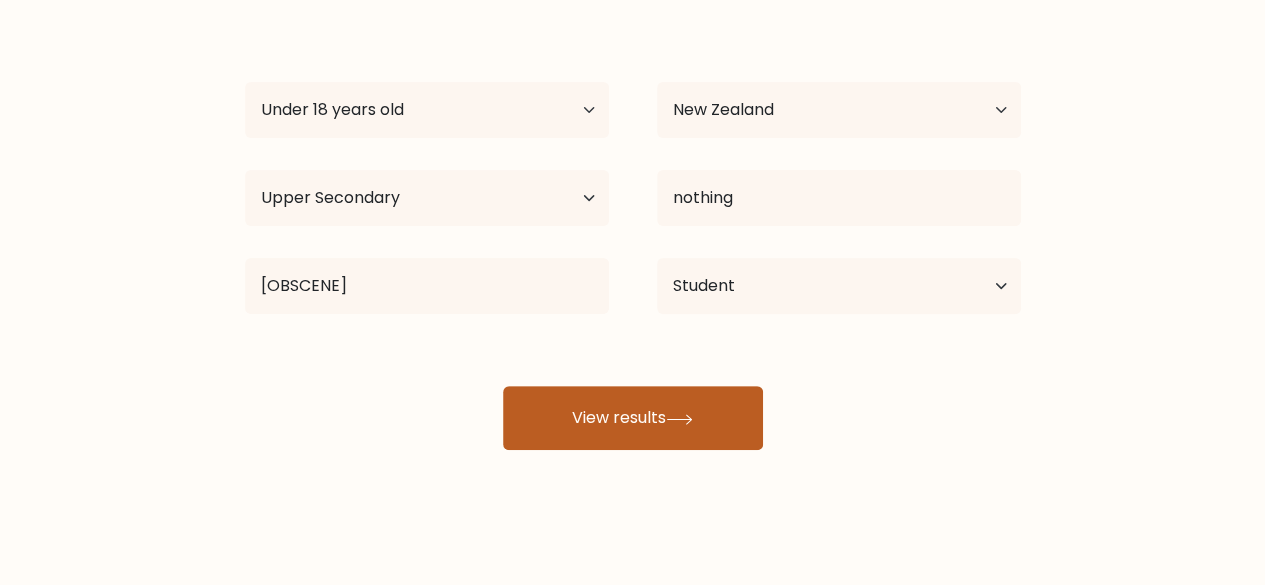 click on "View results" at bounding box center (633, 418) 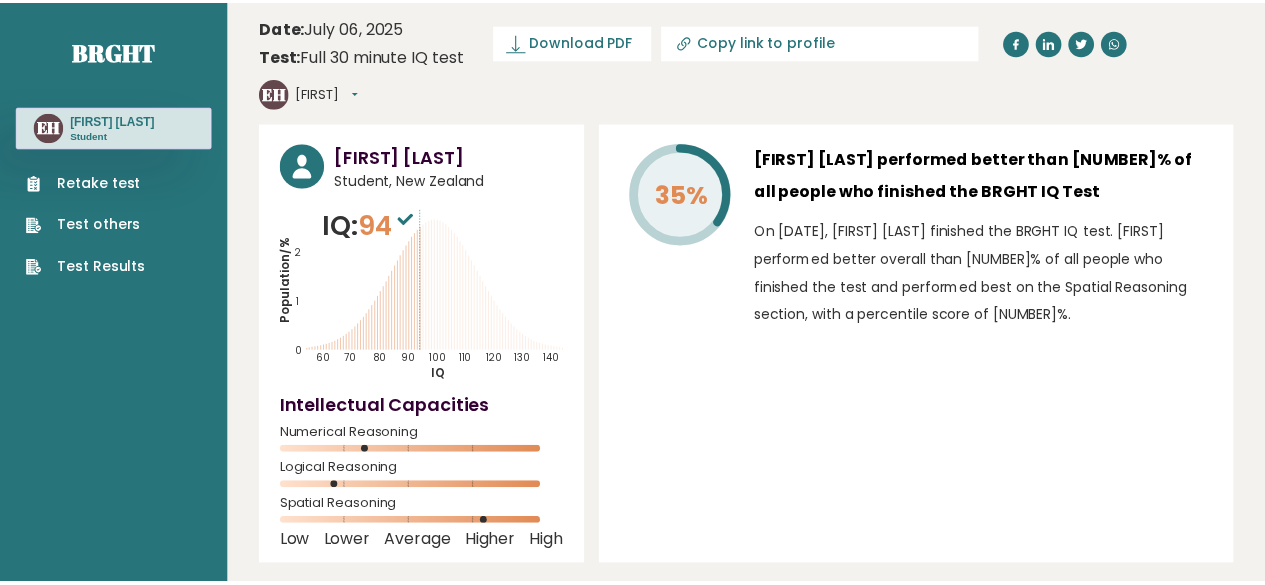 scroll, scrollTop: 0, scrollLeft: 0, axis: both 